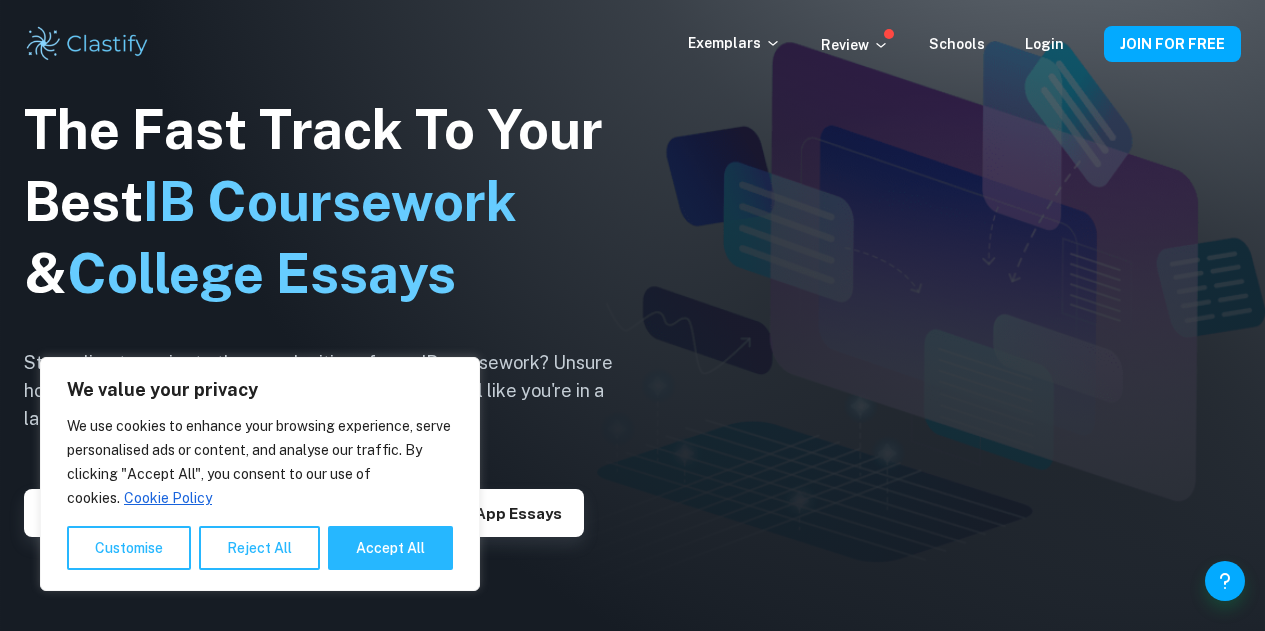 scroll, scrollTop: 0, scrollLeft: 0, axis: both 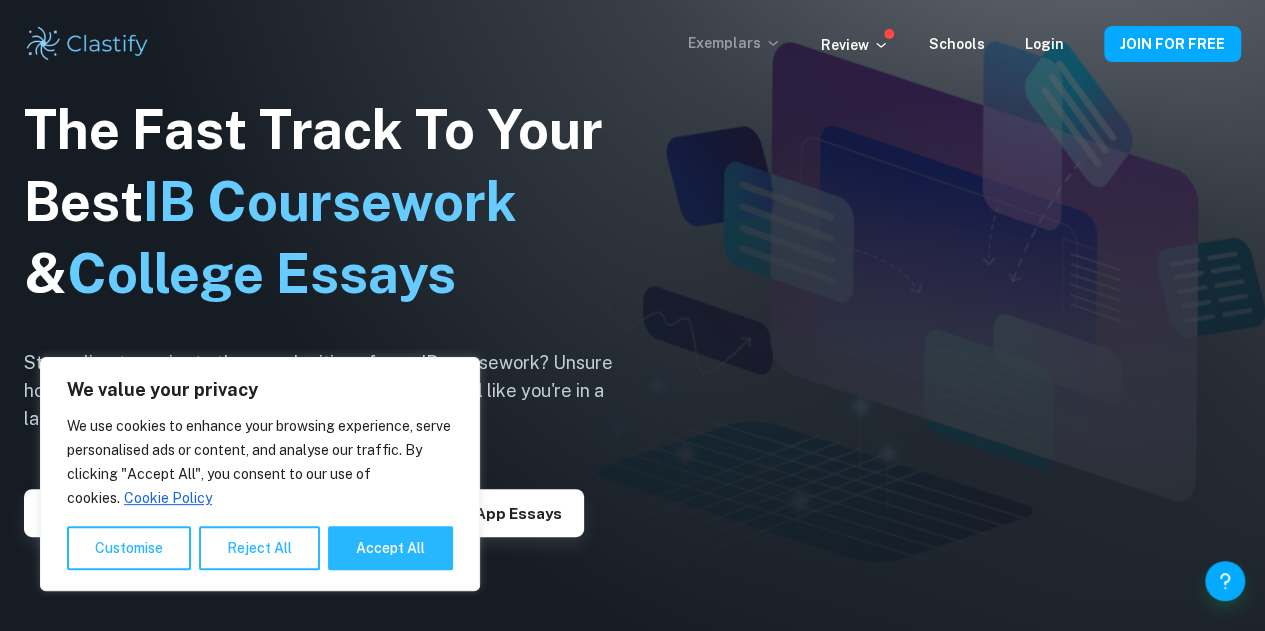 click on "Exemplars" at bounding box center (734, 43) 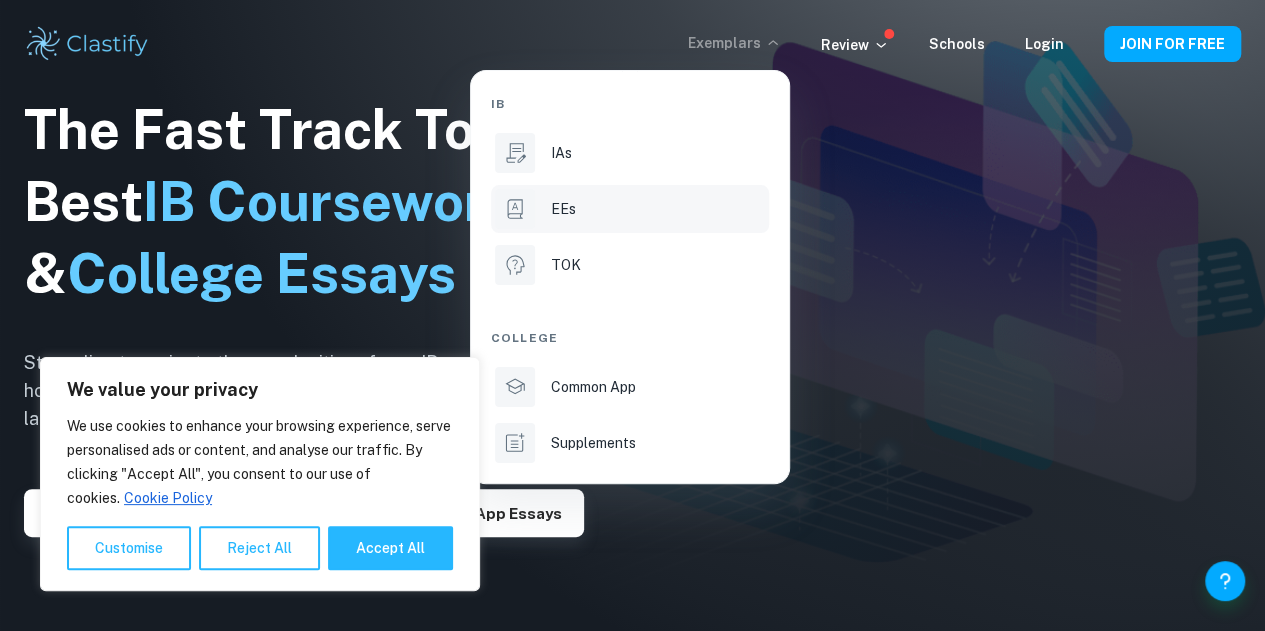 click on "EEs" at bounding box center [658, 209] 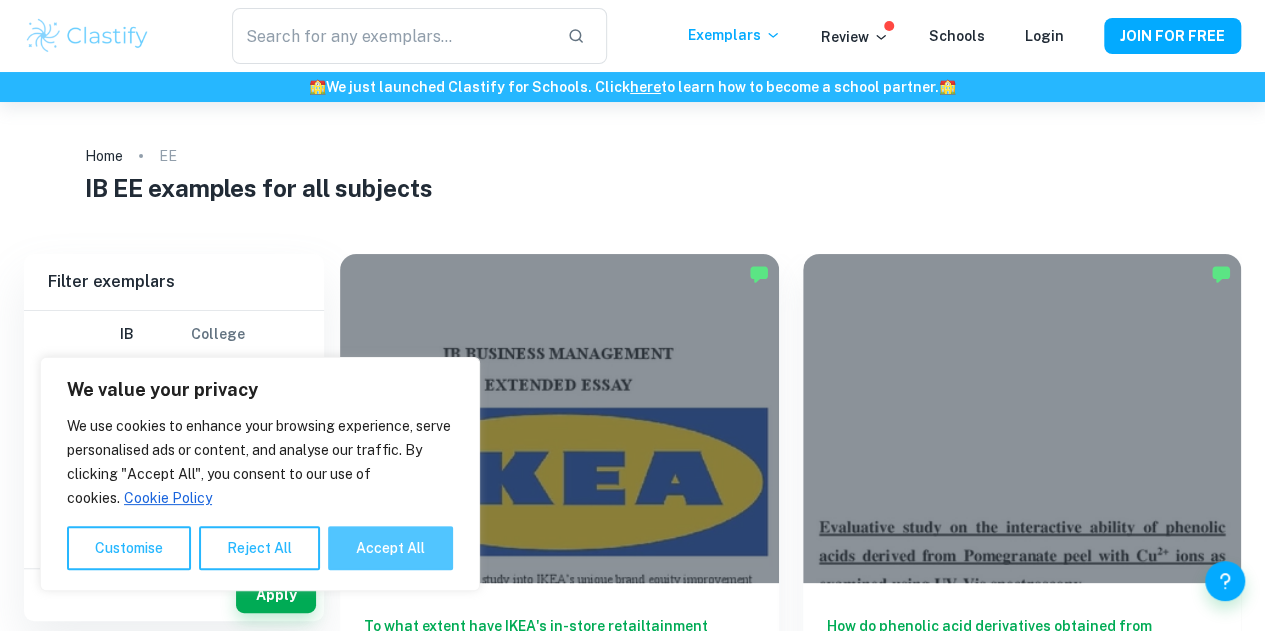 click on "Accept All" at bounding box center (390, 548) 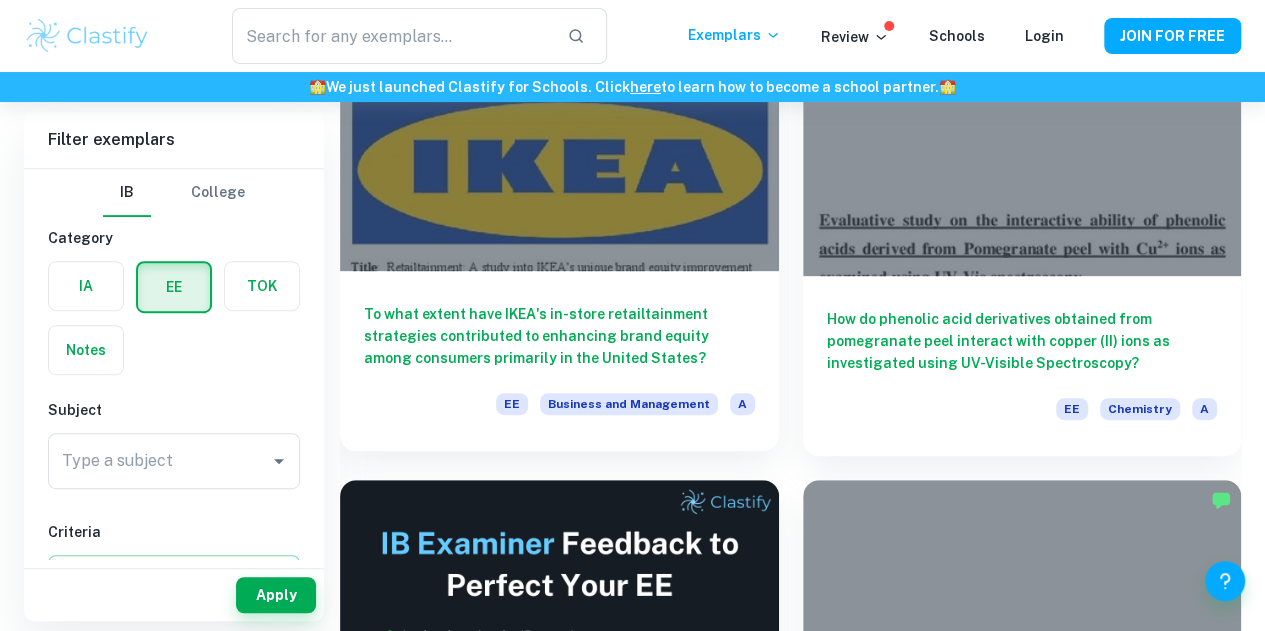 scroll, scrollTop: 309, scrollLeft: 0, axis: vertical 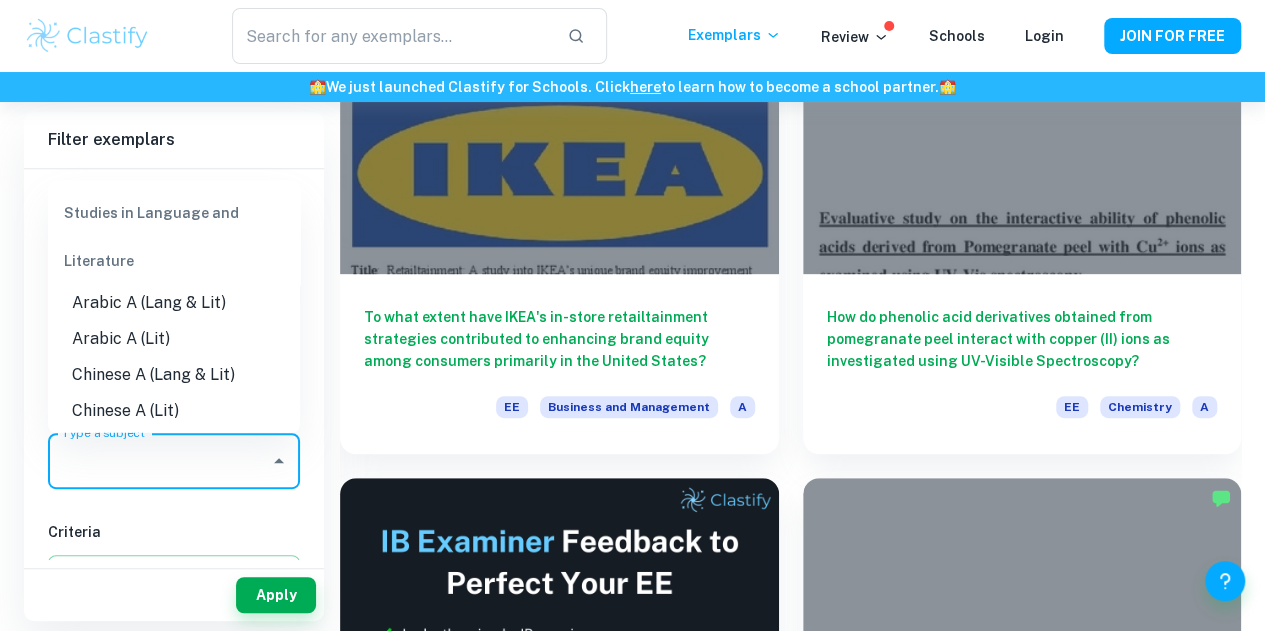click on "Type a subject" at bounding box center (159, 461) 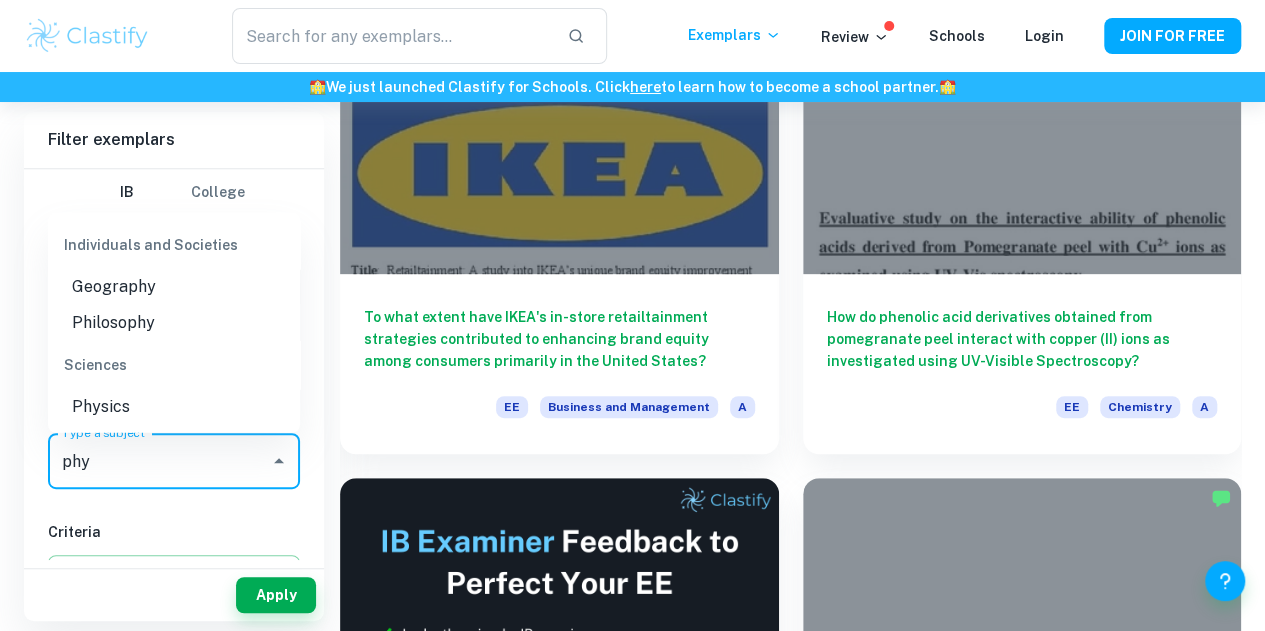 click on "Physics" at bounding box center [174, 407] 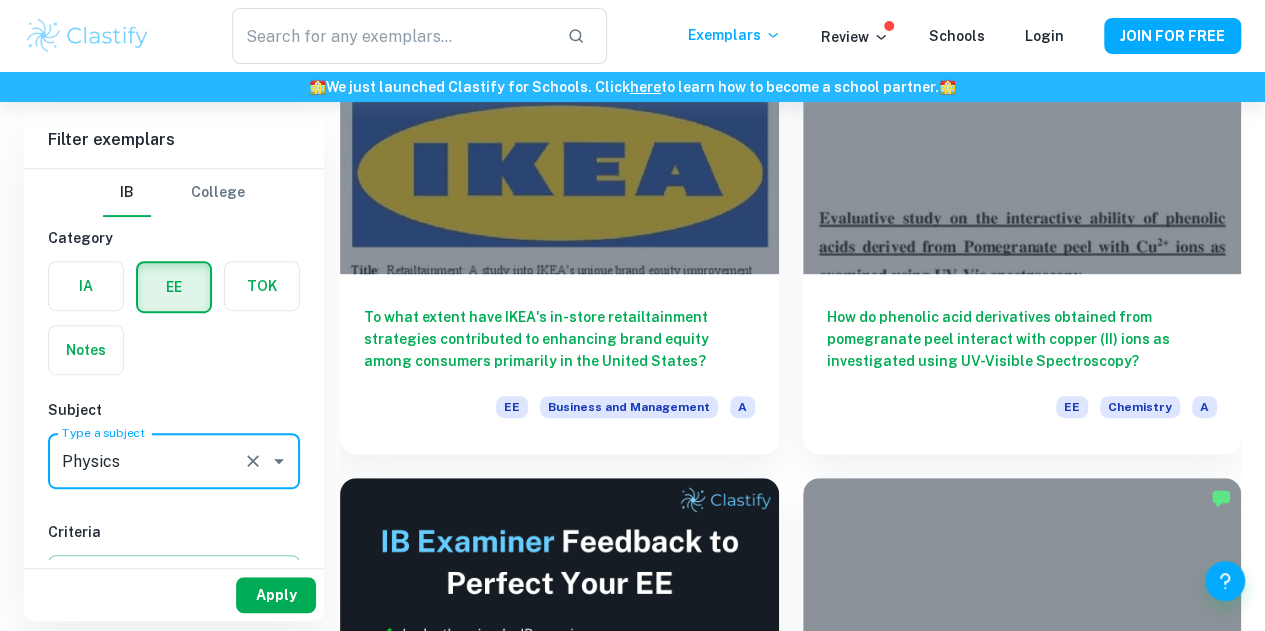 type on "Physics" 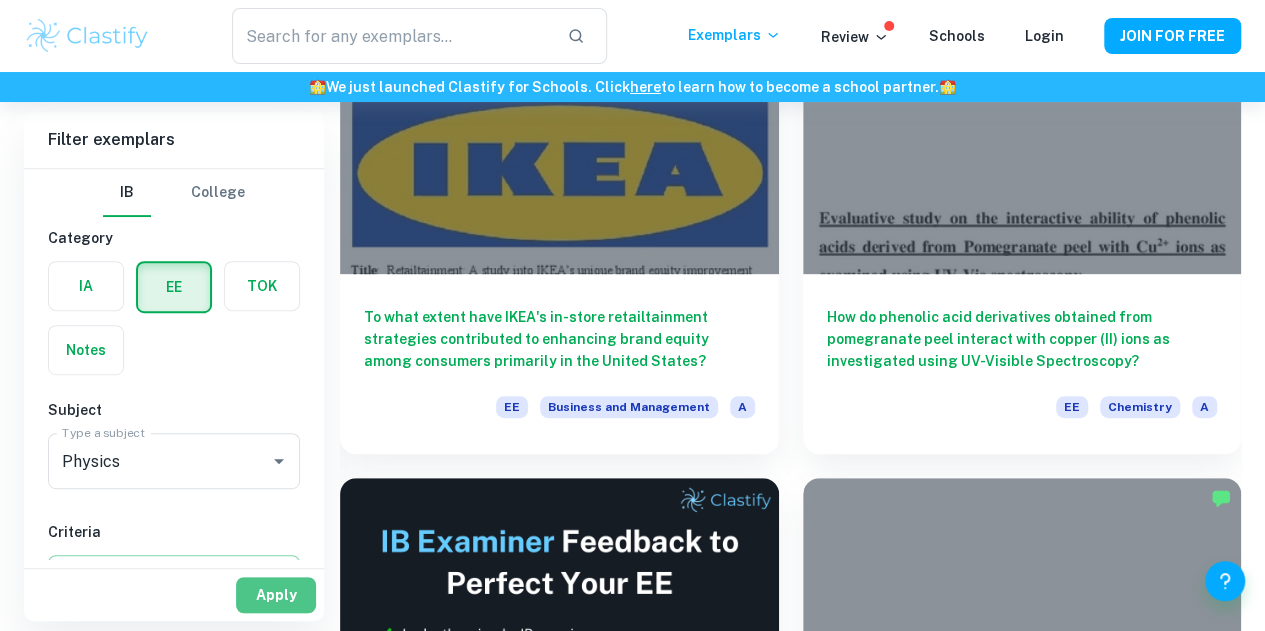 click on "Apply" at bounding box center (276, 595) 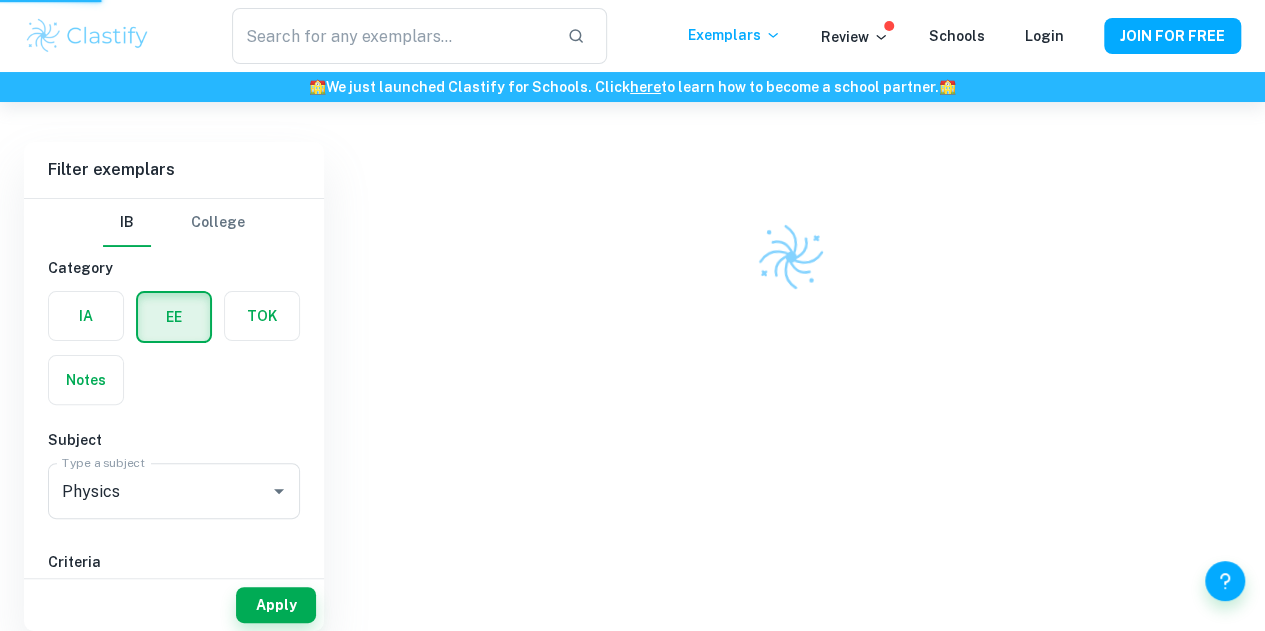 scroll, scrollTop: 102, scrollLeft: 0, axis: vertical 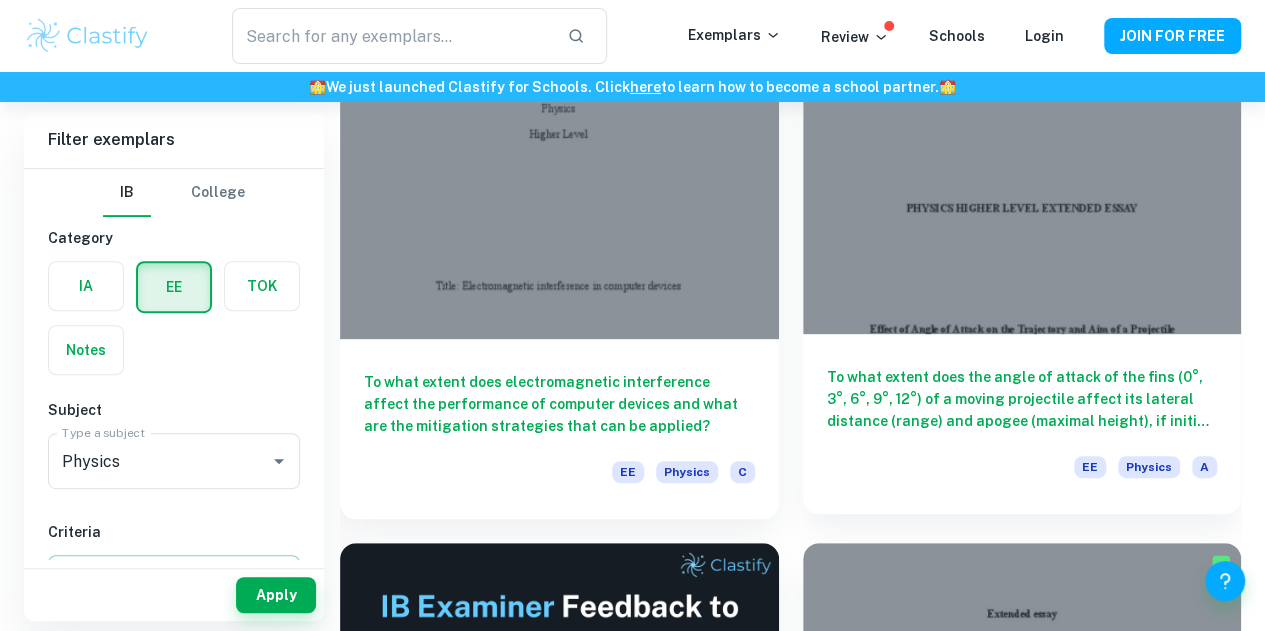 click on "To what extent does the angle of attack of the fins (0°, 3°, 6°, 9°, 12°) of a moving projectile affect its lateral distance (range) and apogee (maximal height), if initial velocity (2.7 m/s), shape, angle (60°), and launch environment are kept constant?" at bounding box center [1022, 399] 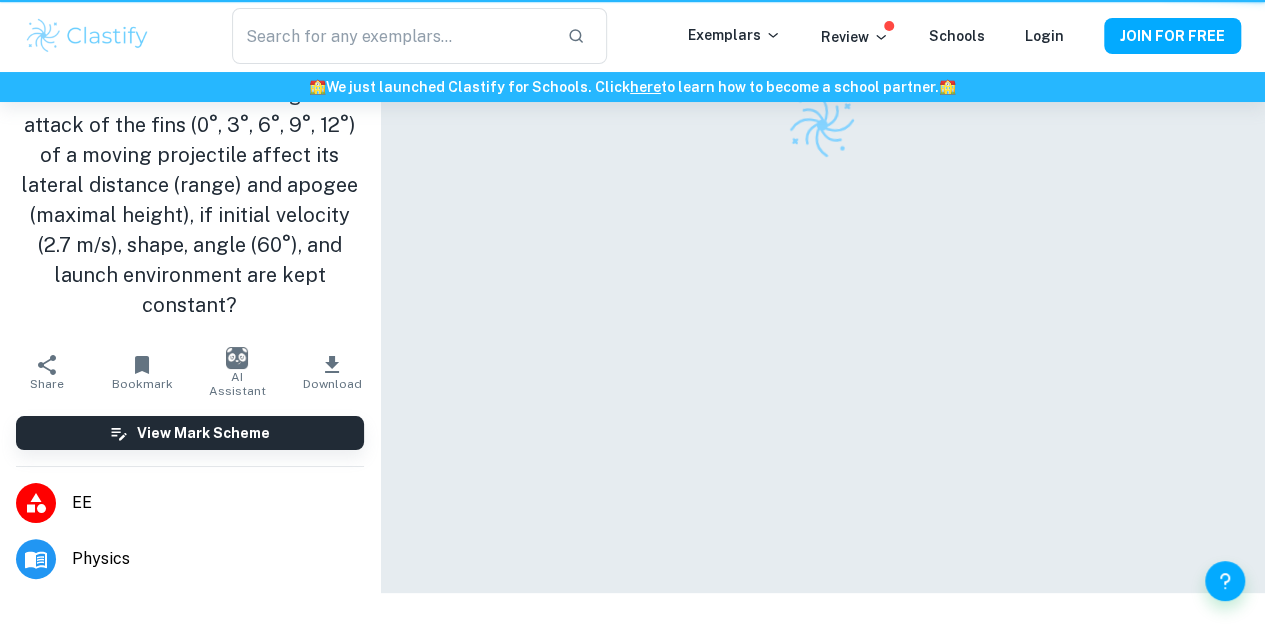 scroll, scrollTop: 0, scrollLeft: 0, axis: both 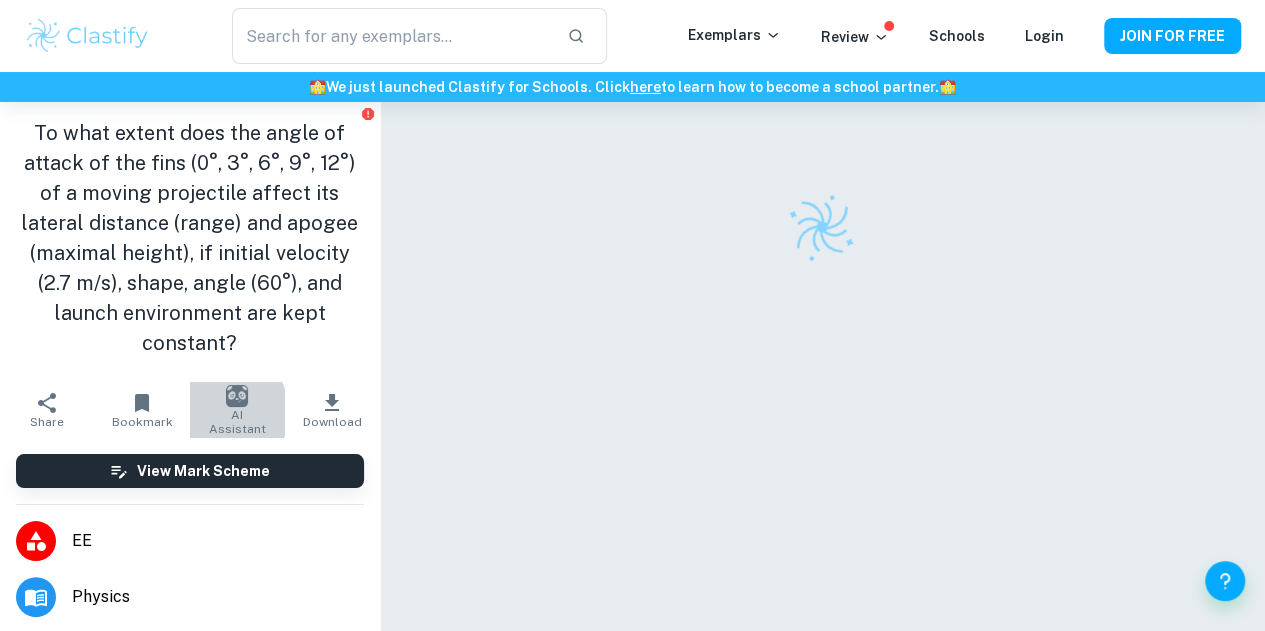 click on "AI Assistant" at bounding box center [237, 410] 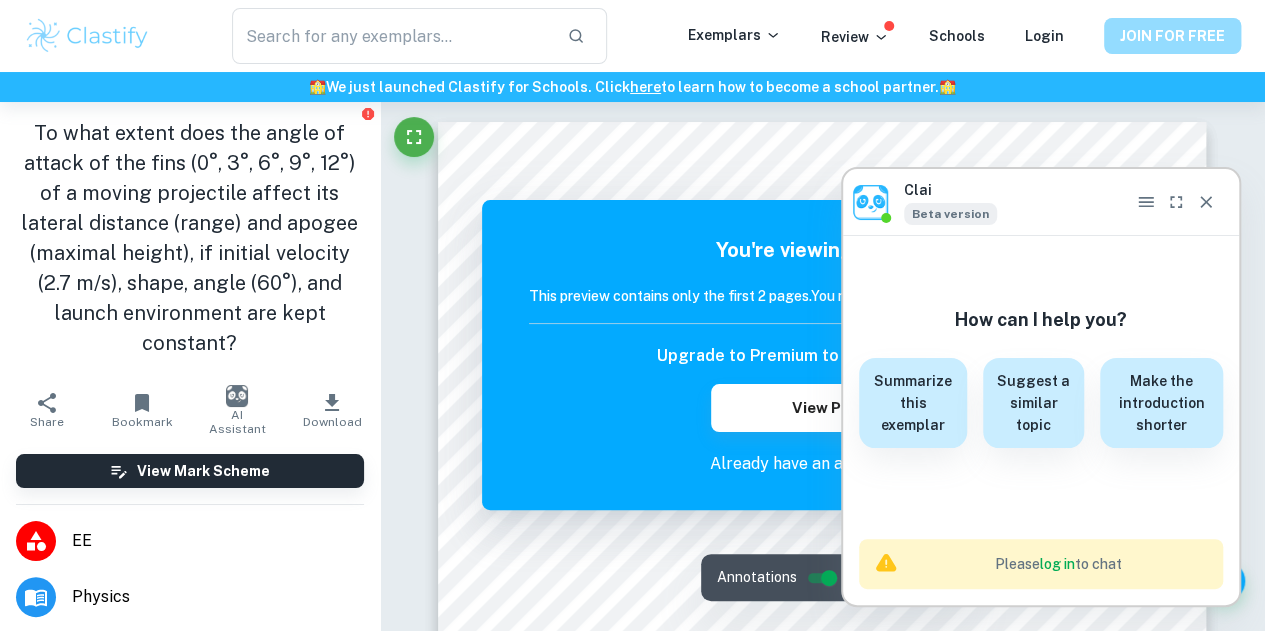 click on "JOIN FOR FREE" at bounding box center [1172, 36] 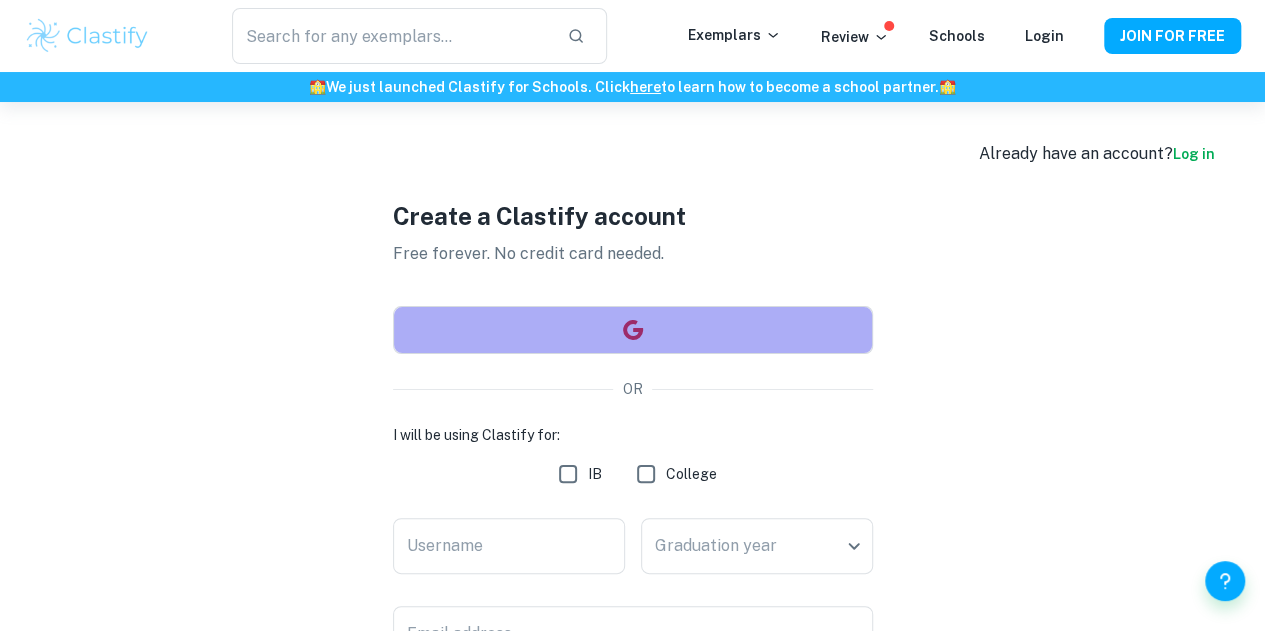click at bounding box center [633, 330] 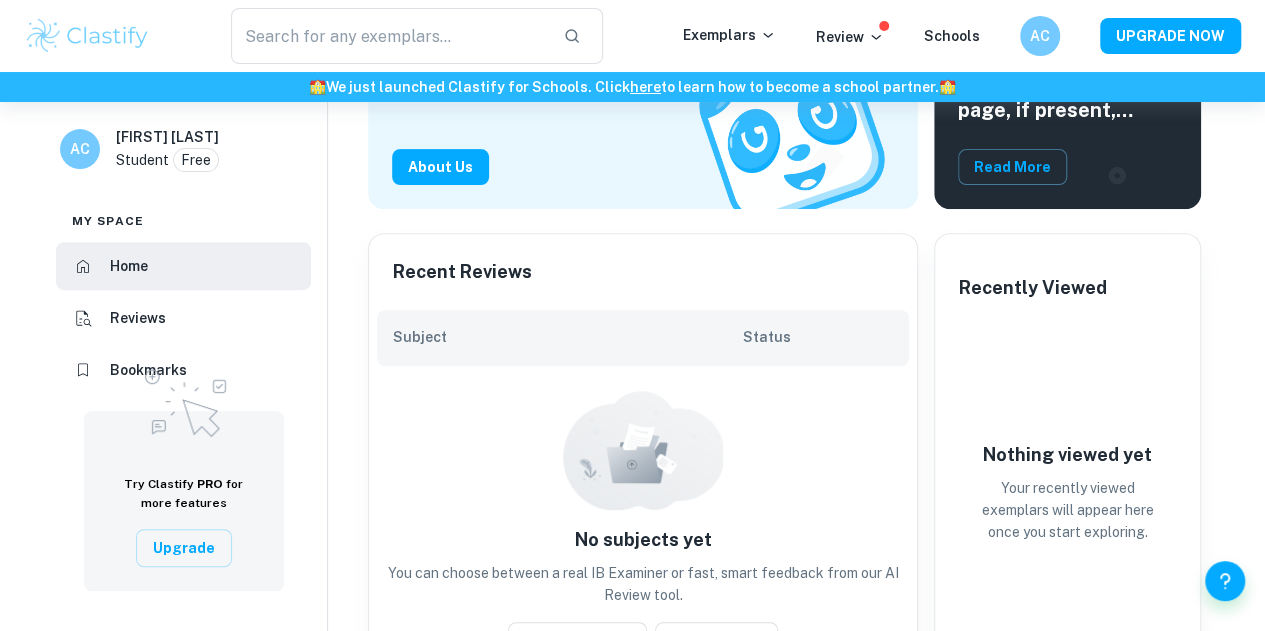 scroll, scrollTop: 0, scrollLeft: 0, axis: both 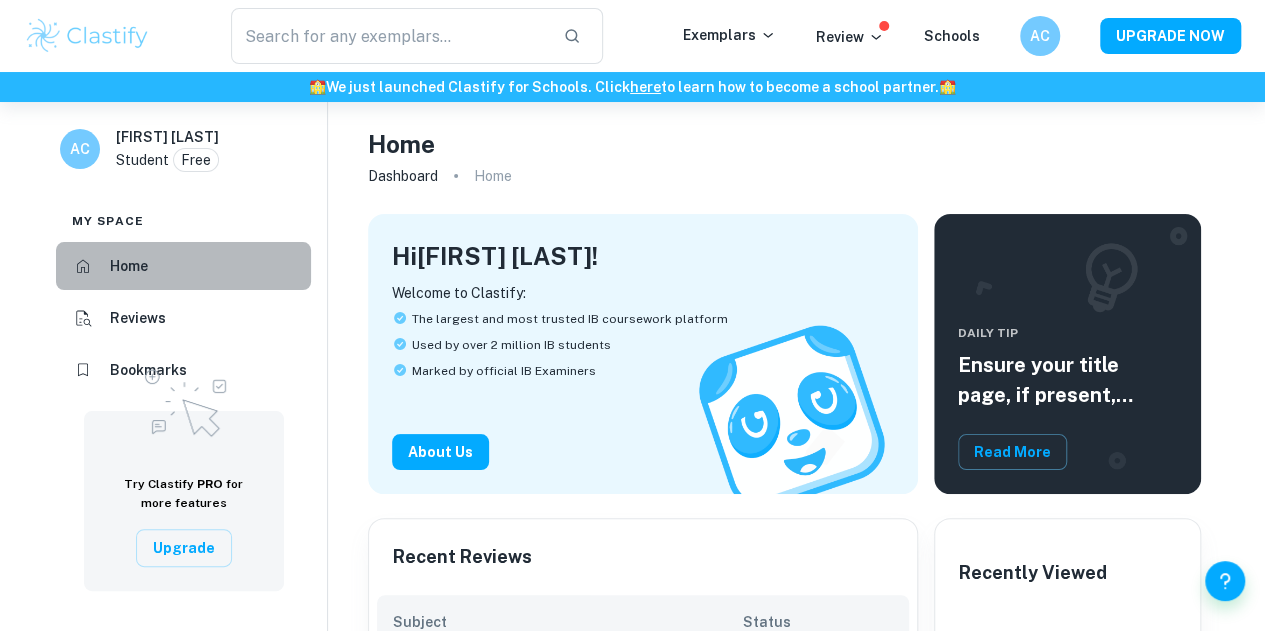 click on "Home" at bounding box center [129, 266] 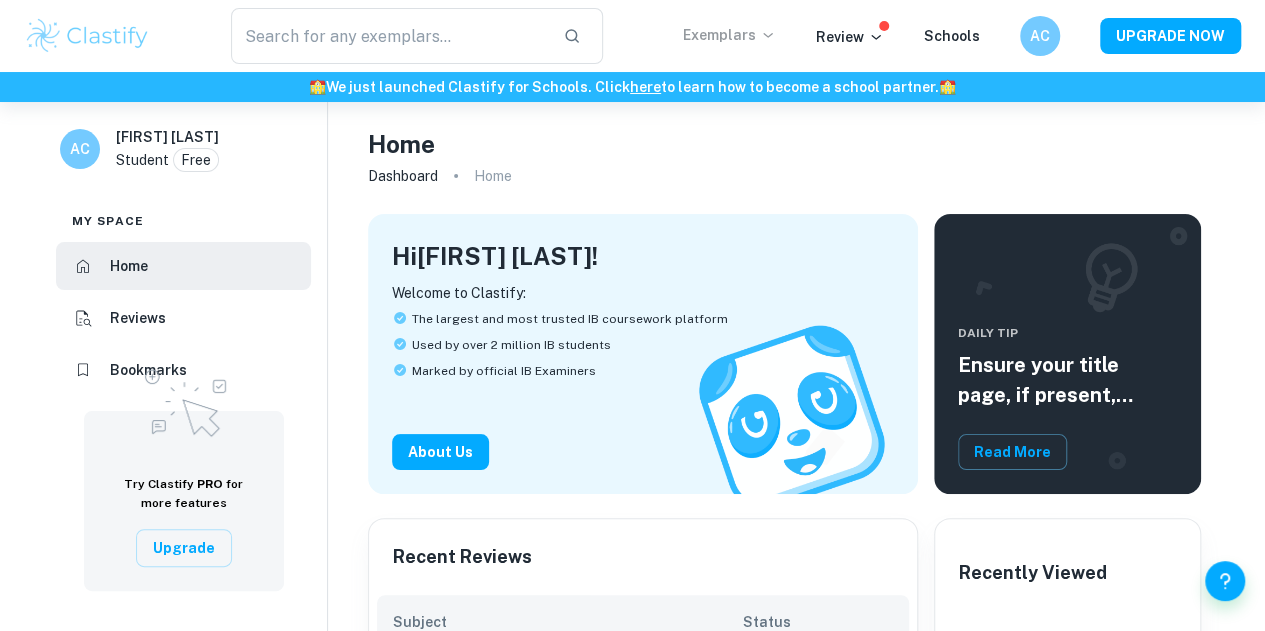 click on "Exemplars" at bounding box center (729, 35) 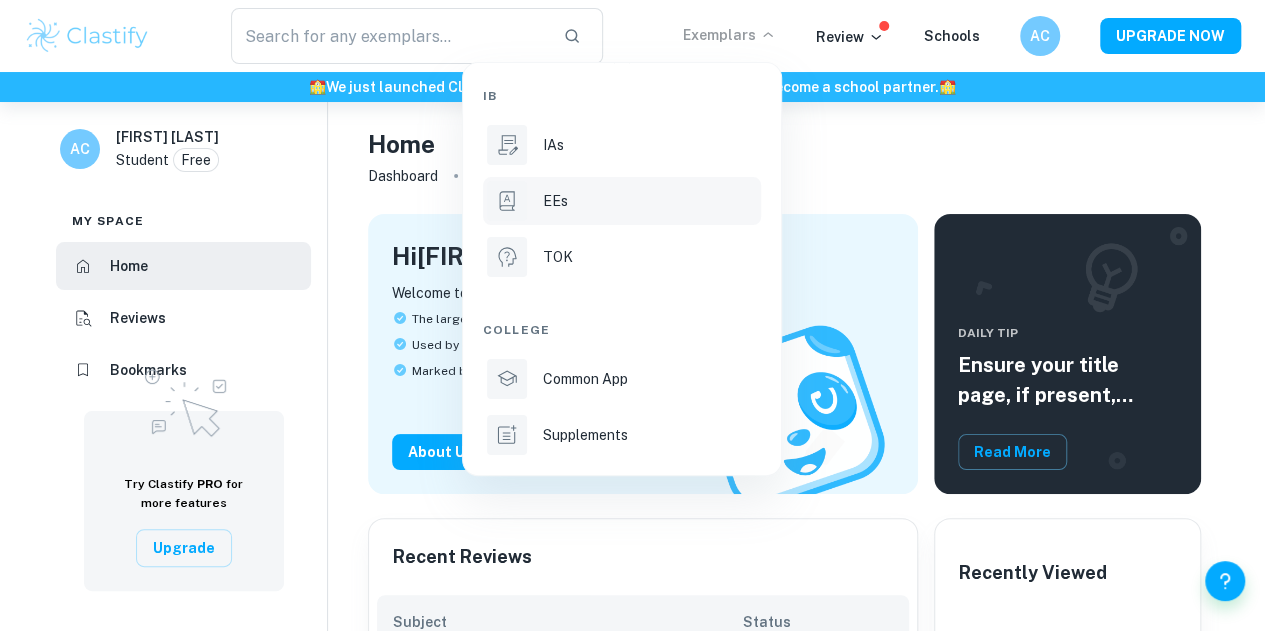 click on "EEs" at bounding box center [622, 201] 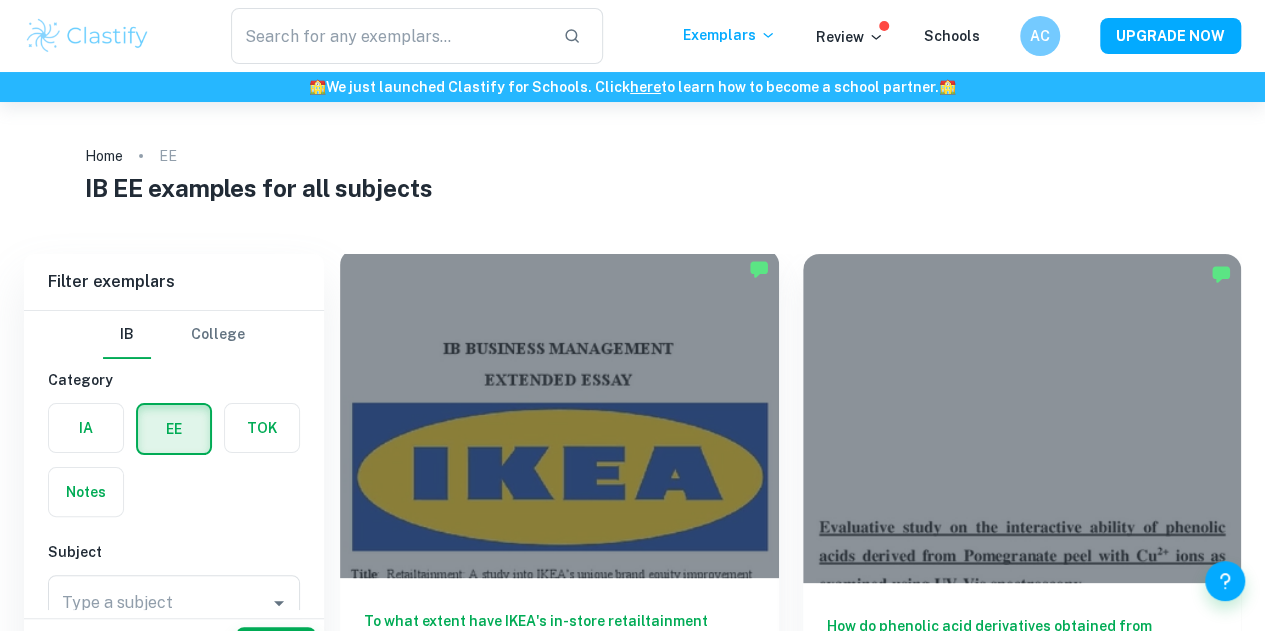 scroll, scrollTop: 51, scrollLeft: 0, axis: vertical 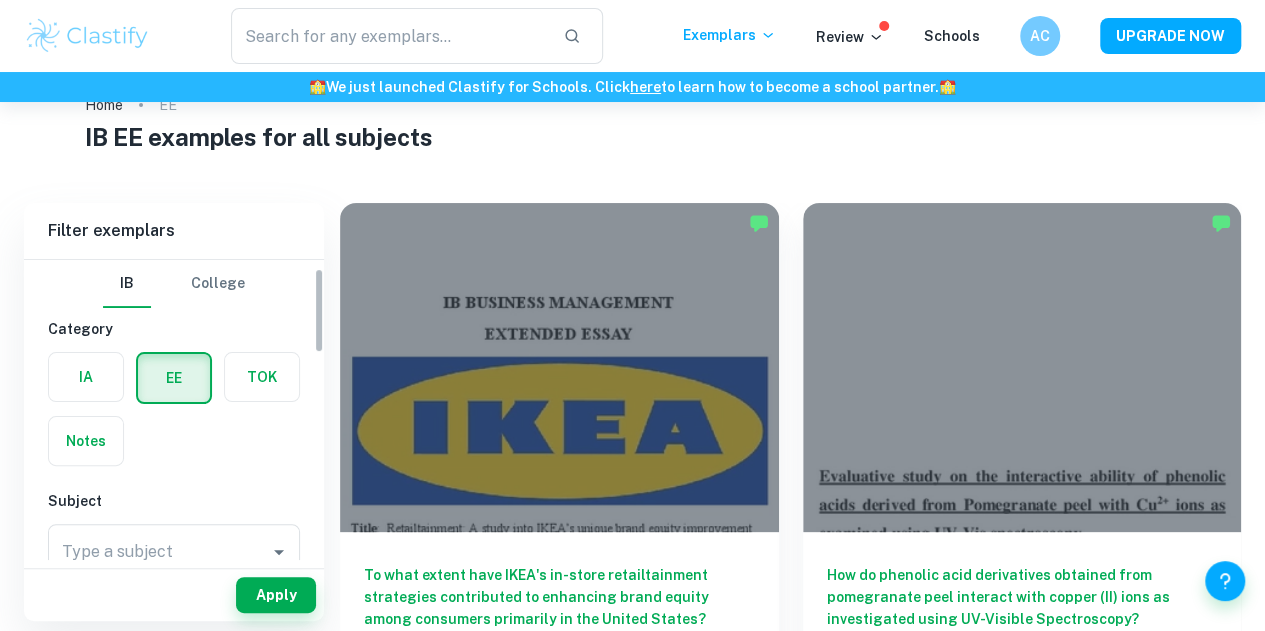 drag, startPoint x: 194, startPoint y: 565, endPoint x: 199, endPoint y: 549, distance: 16.763054 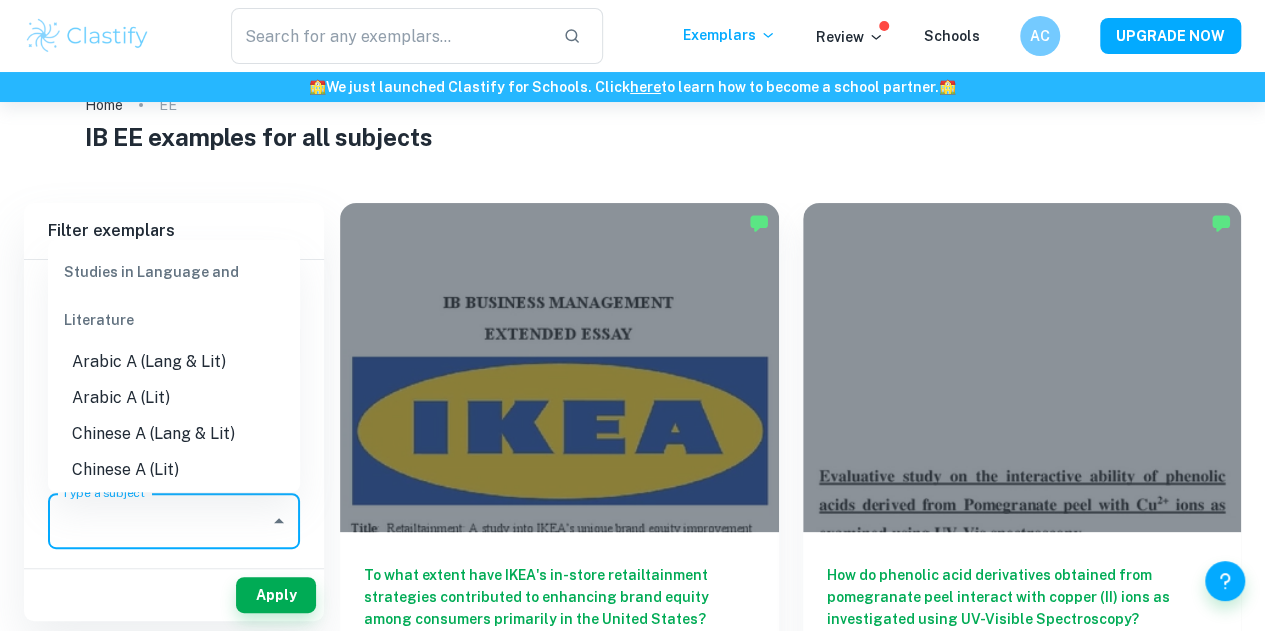 click on "Type a subject" at bounding box center [159, 521] 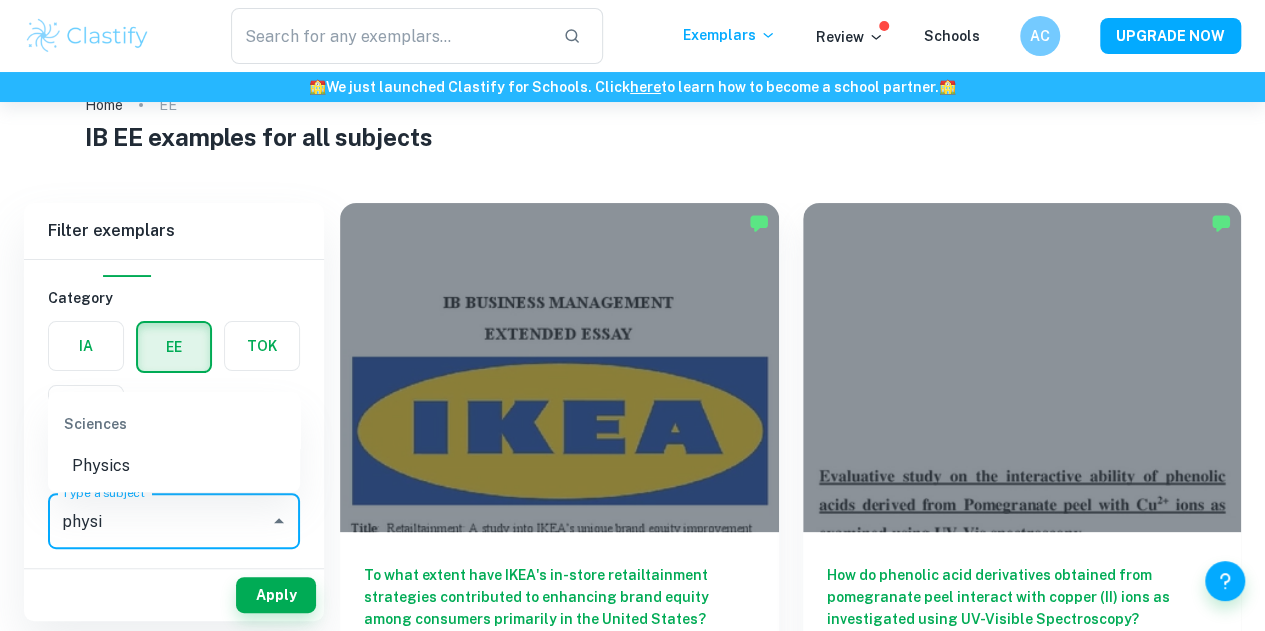 click on "Physics" at bounding box center [174, 466] 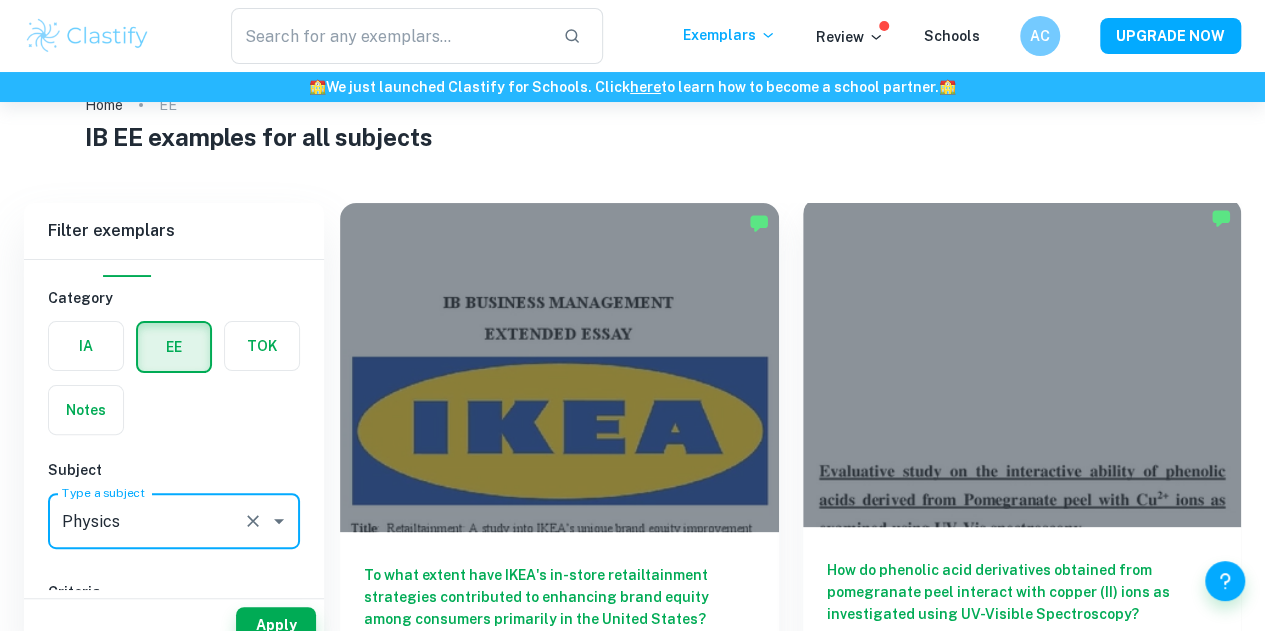 scroll, scrollTop: 84, scrollLeft: 0, axis: vertical 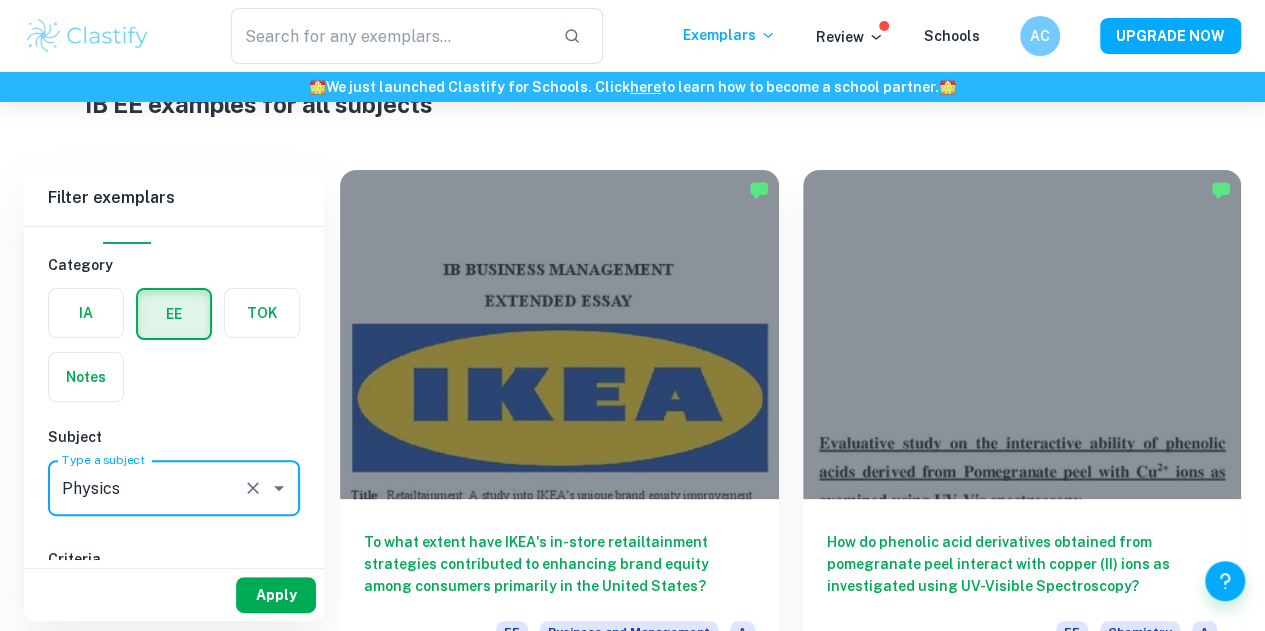 type on "Physics" 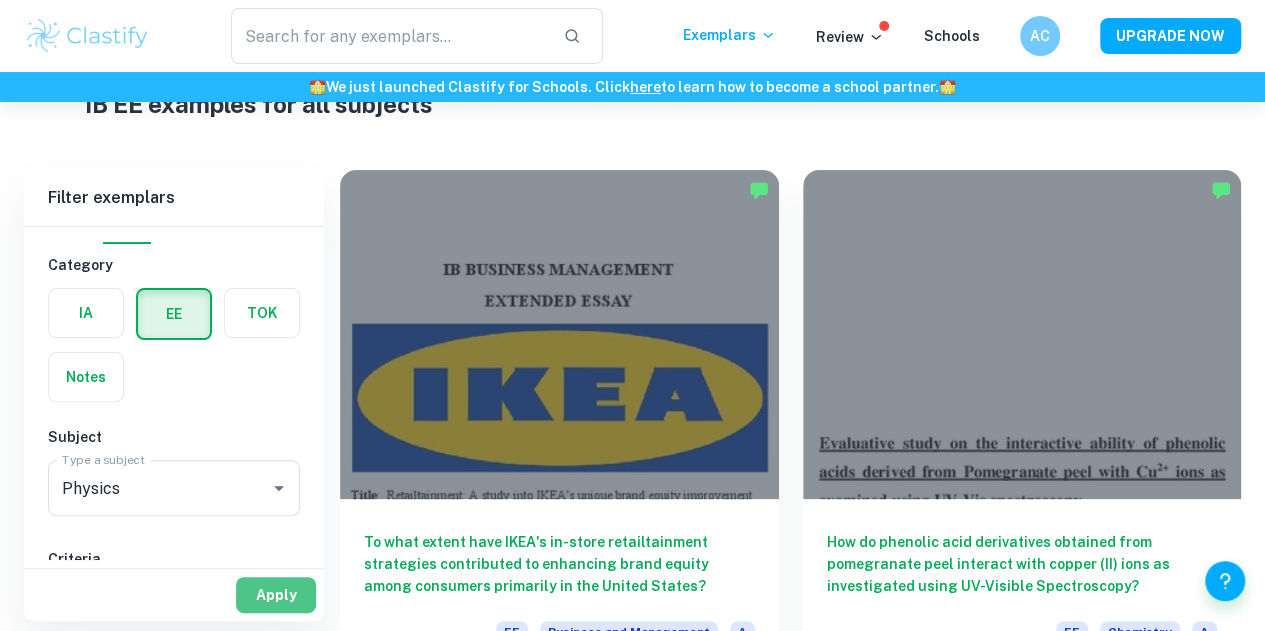 click on "Apply" at bounding box center (276, 595) 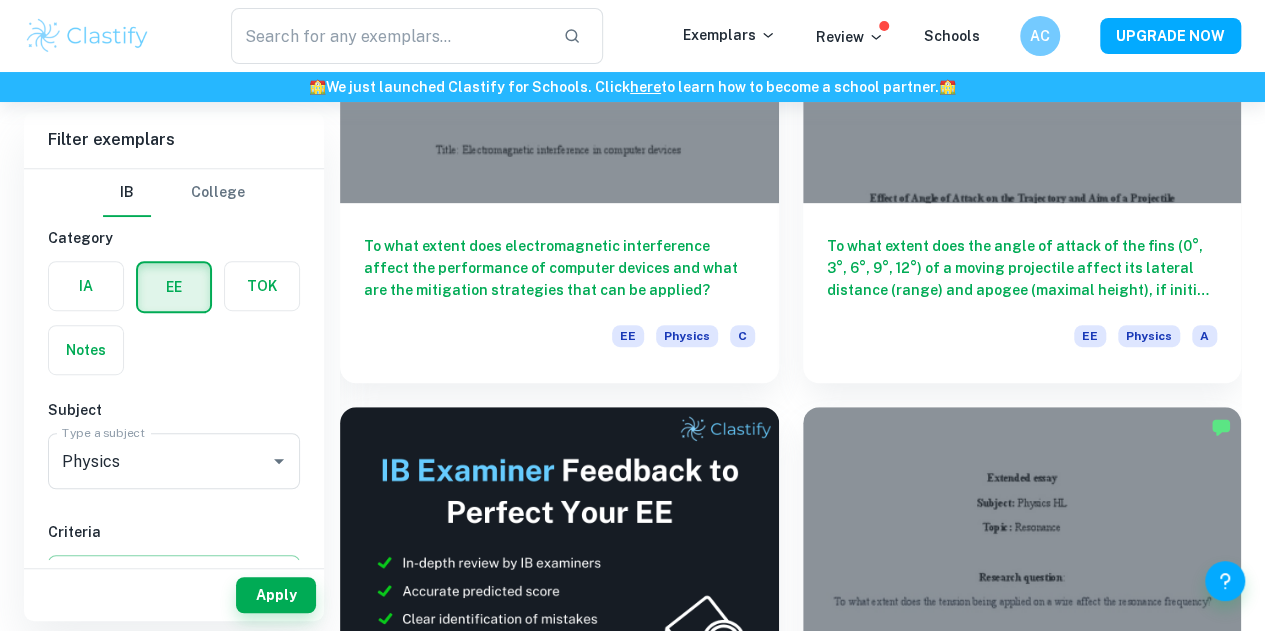scroll, scrollTop: 500, scrollLeft: 0, axis: vertical 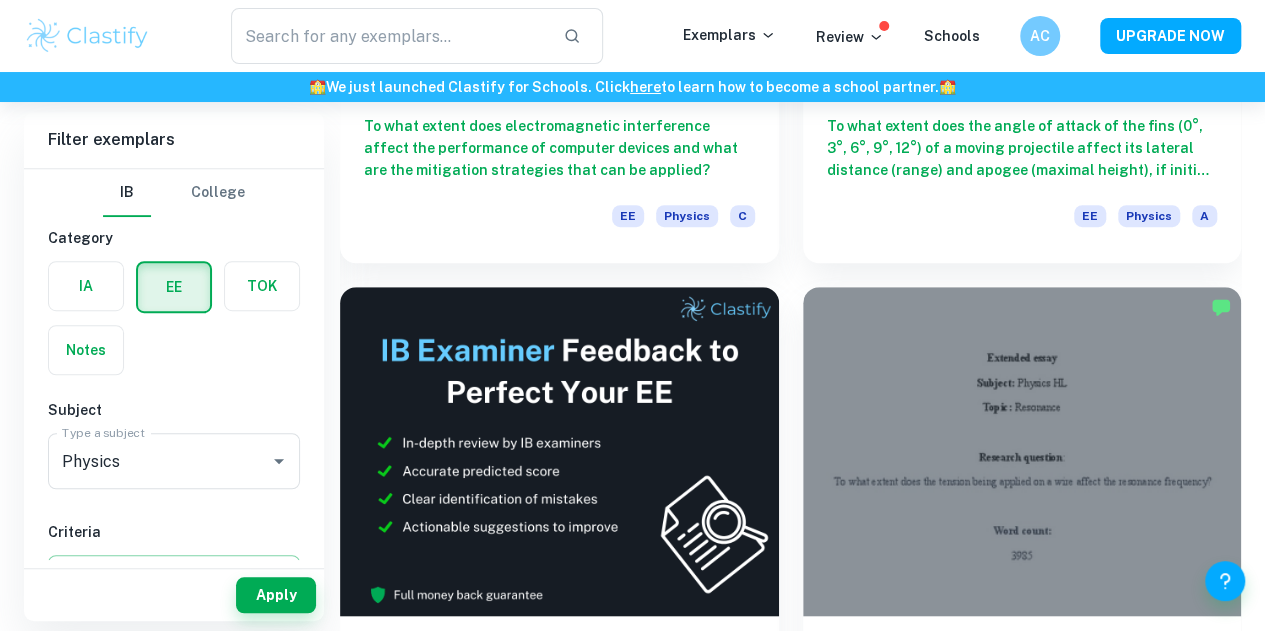 click on "What is the effect of initial angular velocity and the number of cuts on an Aluminium disc, towards the time for an electromagnetic brake to completely stop, and its experienced braking force due to formation of Eddy Currents?" at bounding box center (559, 1209) 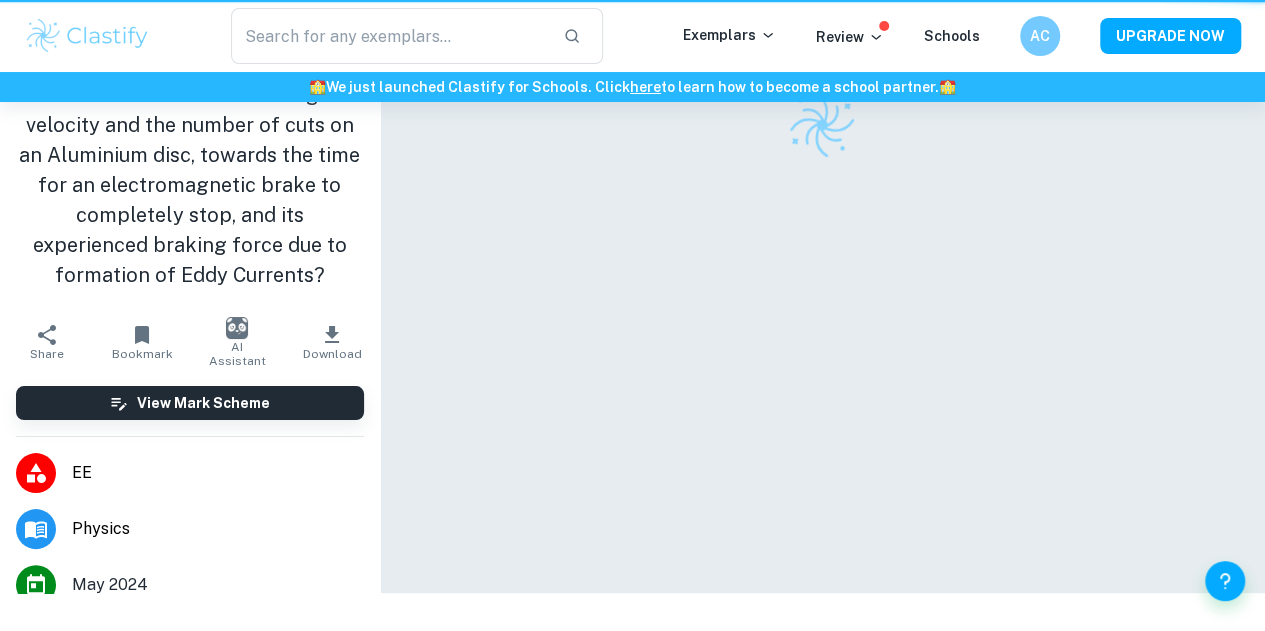 scroll, scrollTop: 0, scrollLeft: 0, axis: both 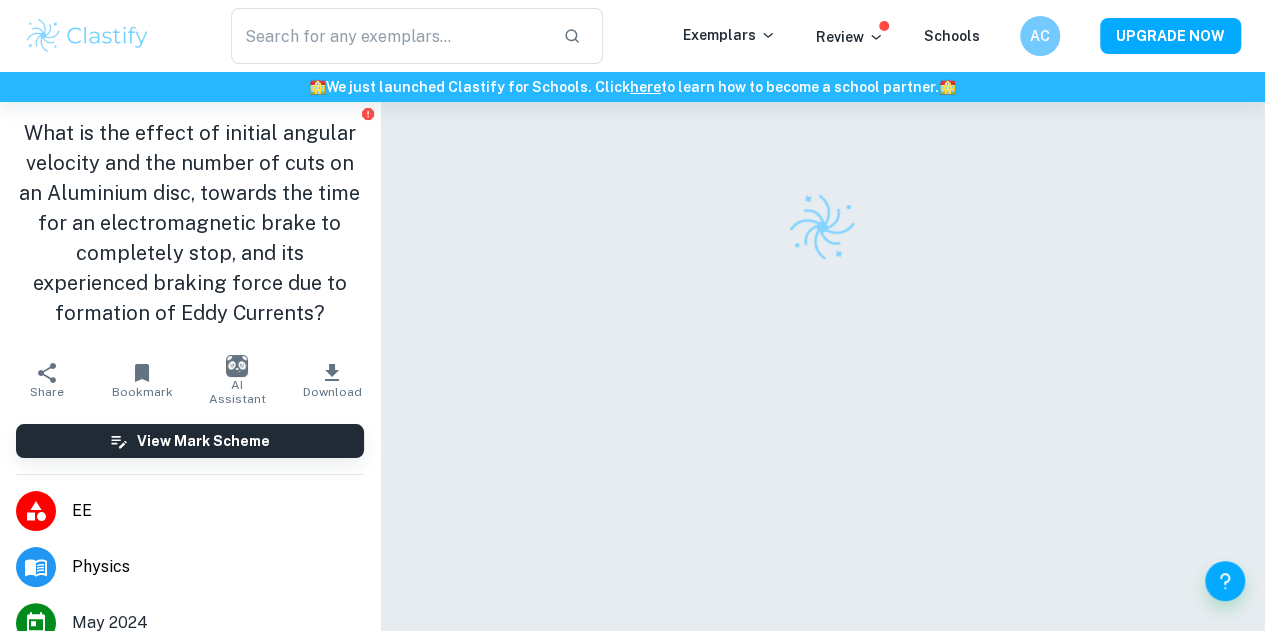 click on "AI Assistant" at bounding box center (237, 392) 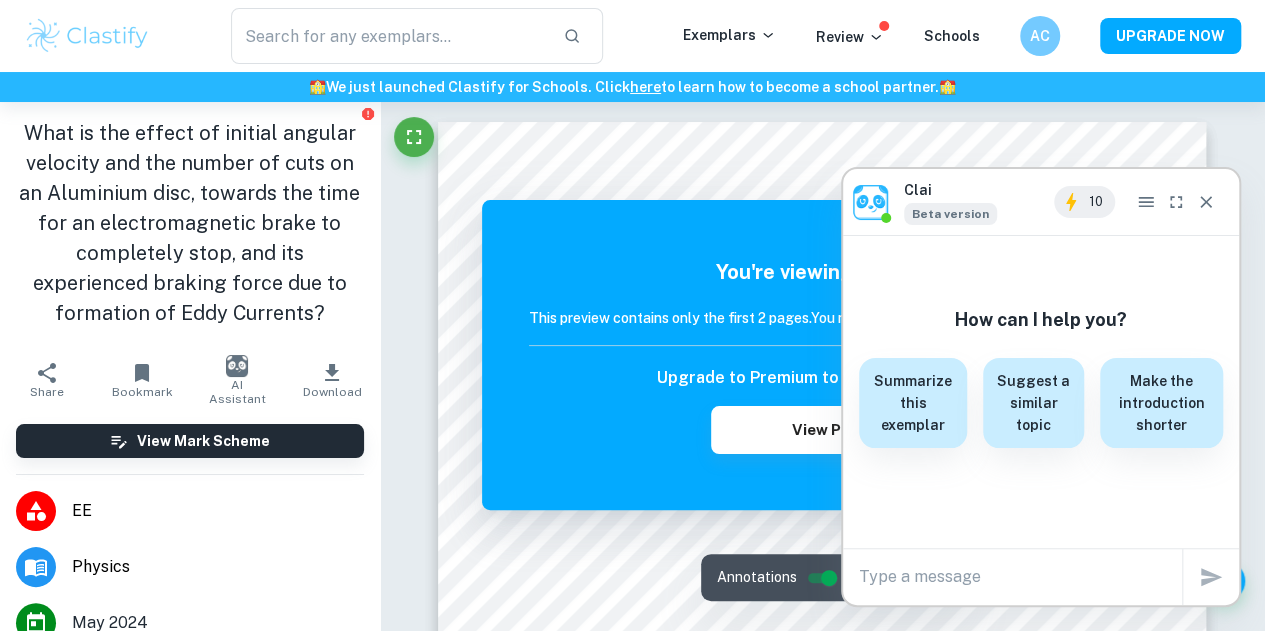 click at bounding box center (1020, 576) 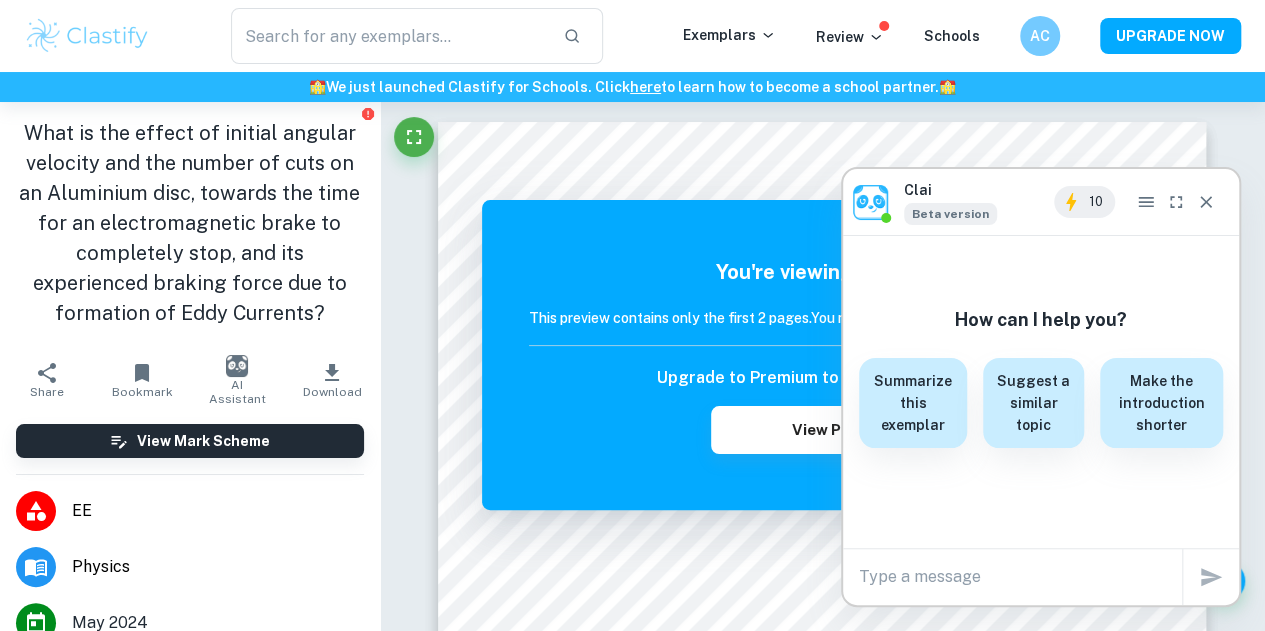 type on "h" 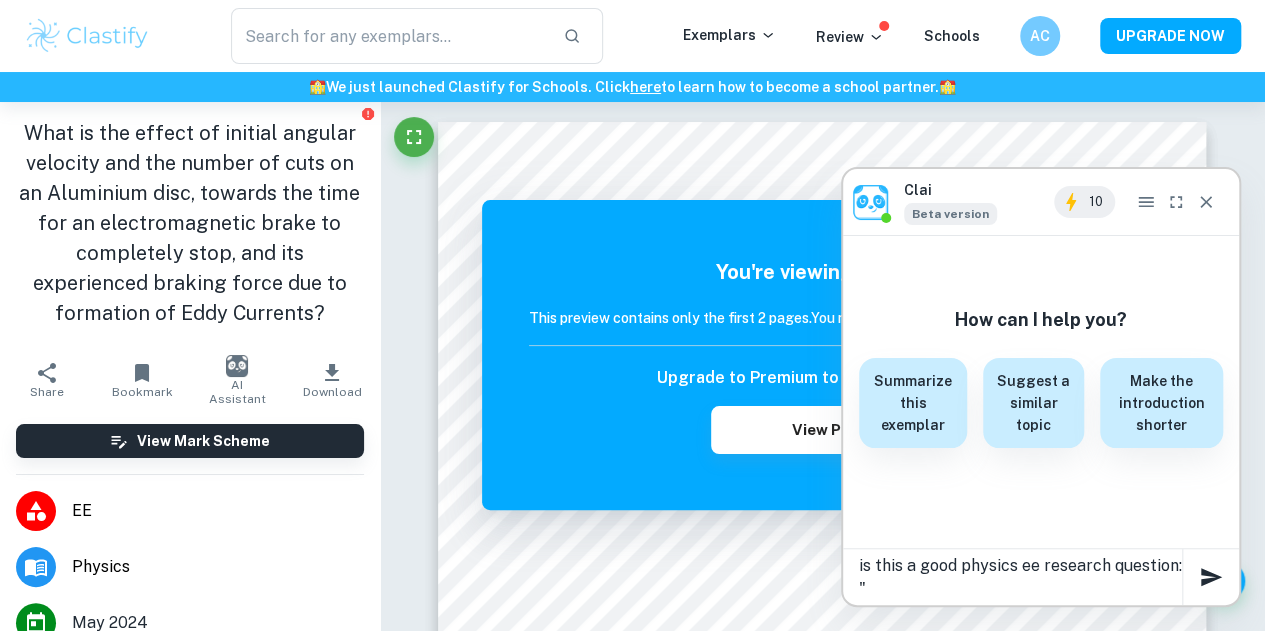 paste on "How do different container materials affect the rate of cooling of a fixed volume of hot water under constant ambient conditions?" 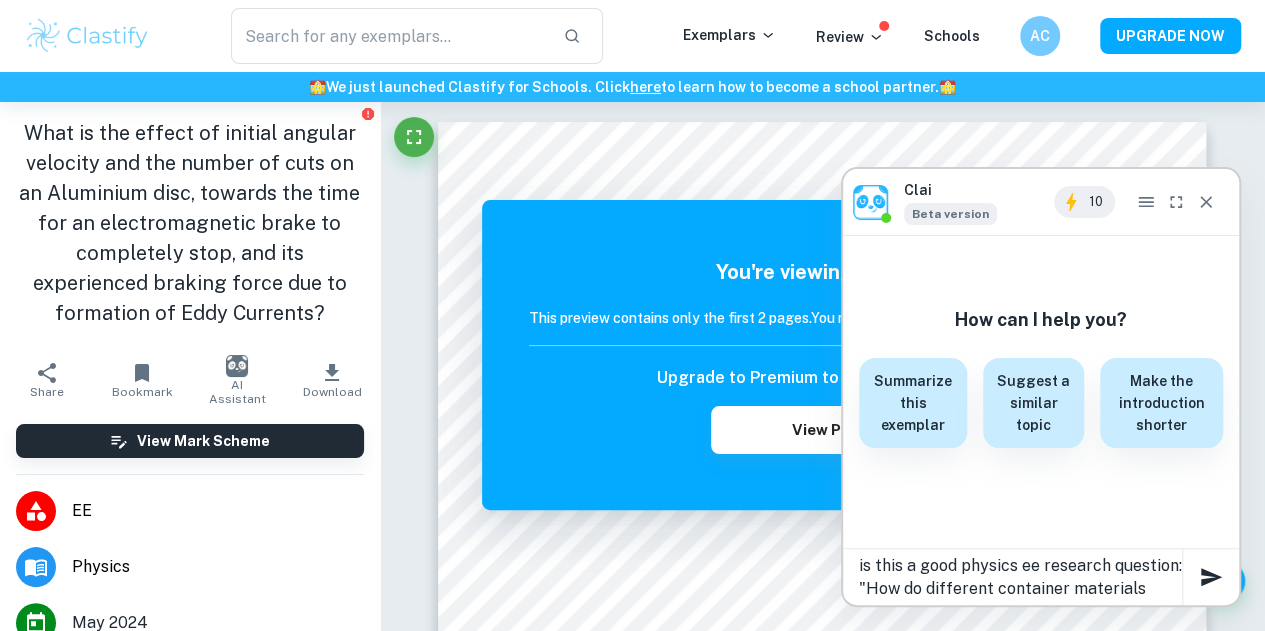 scroll, scrollTop: 21, scrollLeft: 0, axis: vertical 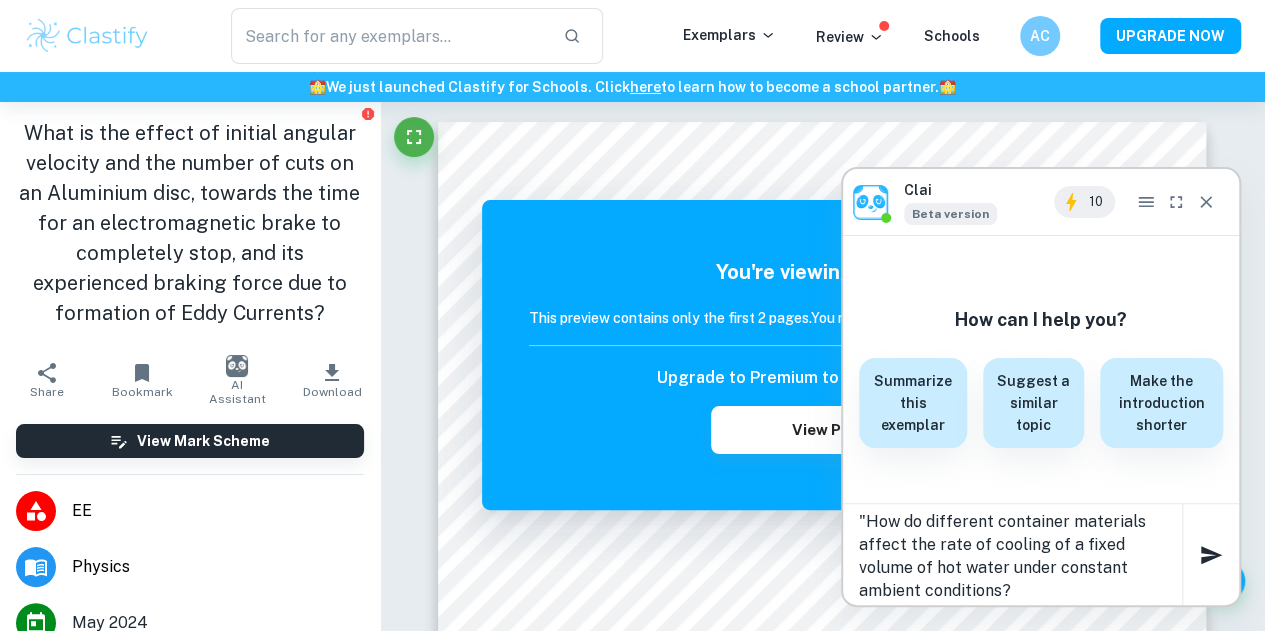 type on "is this a good physics ee research question: "How do different container materials affect the rate of cooling of a fixed volume of hot water under constant ambient conditions?"" 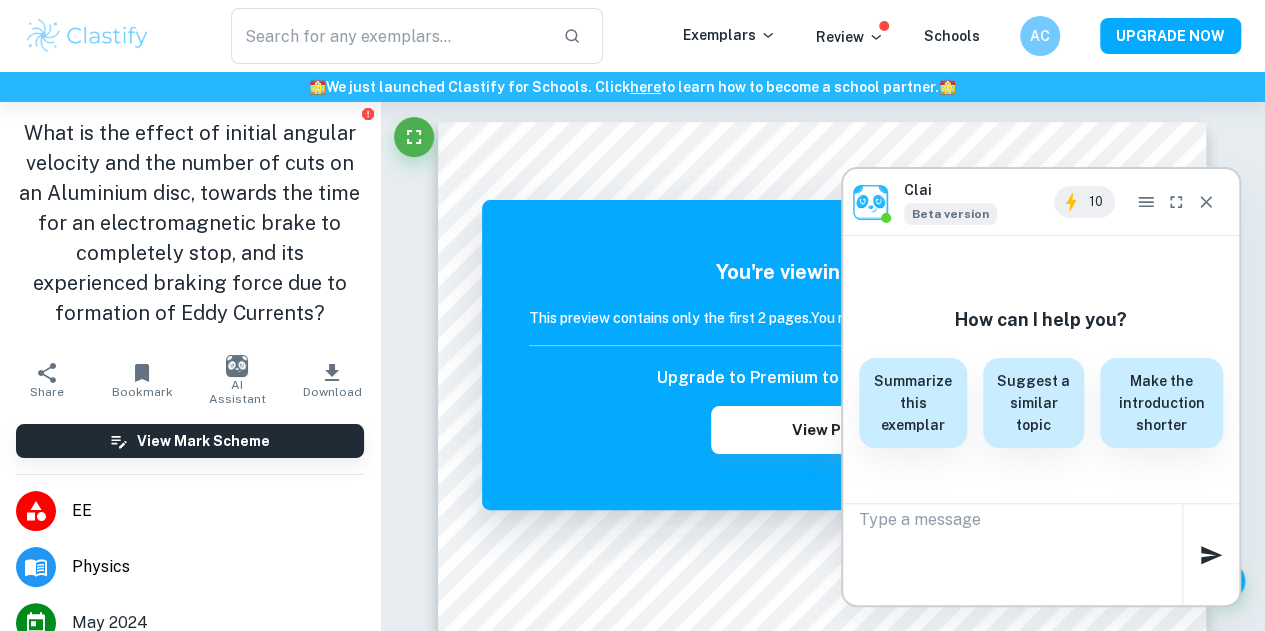 scroll, scrollTop: 0, scrollLeft: 0, axis: both 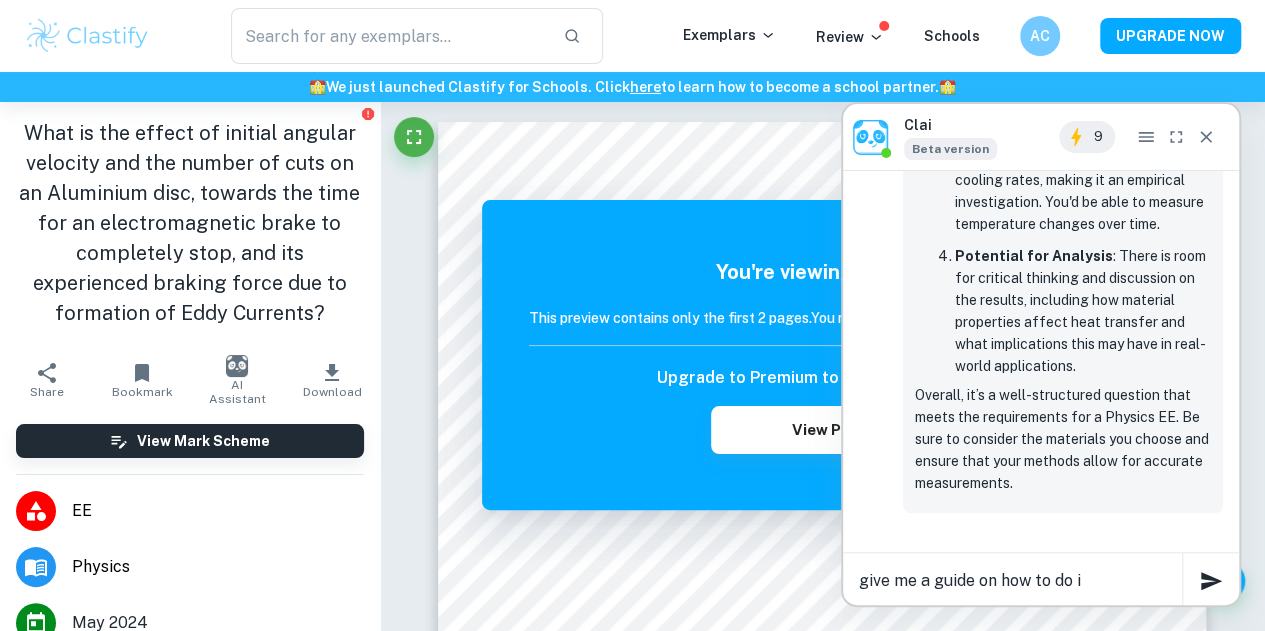 type on "give me a guide on how to do it" 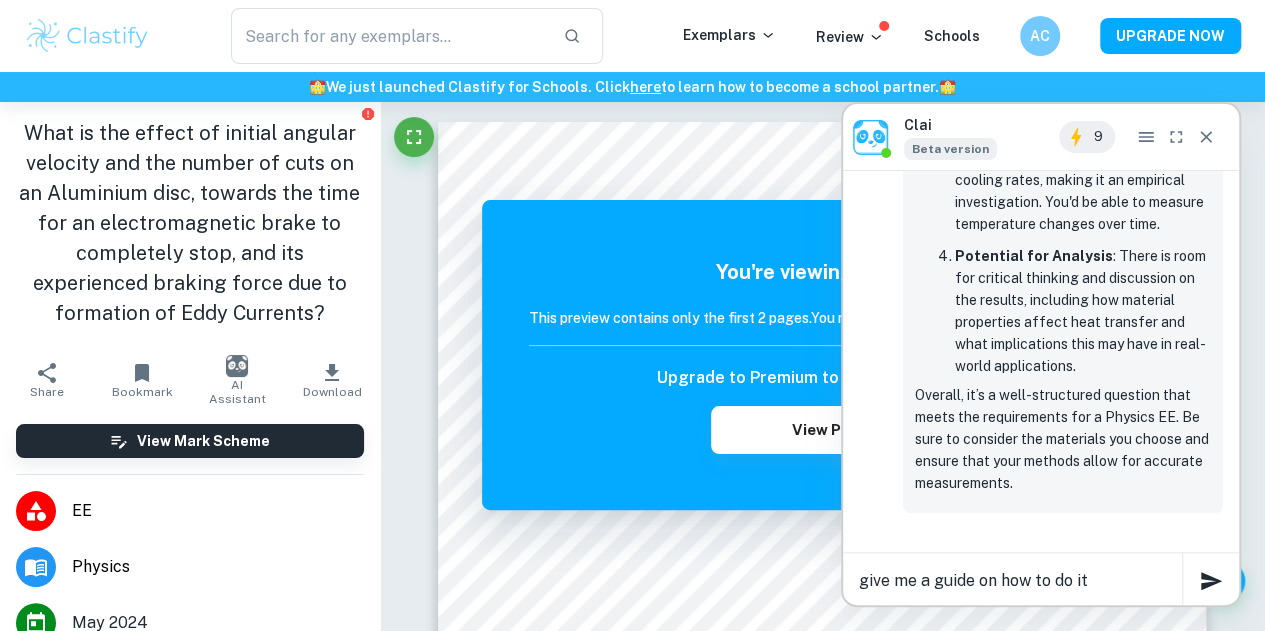 type 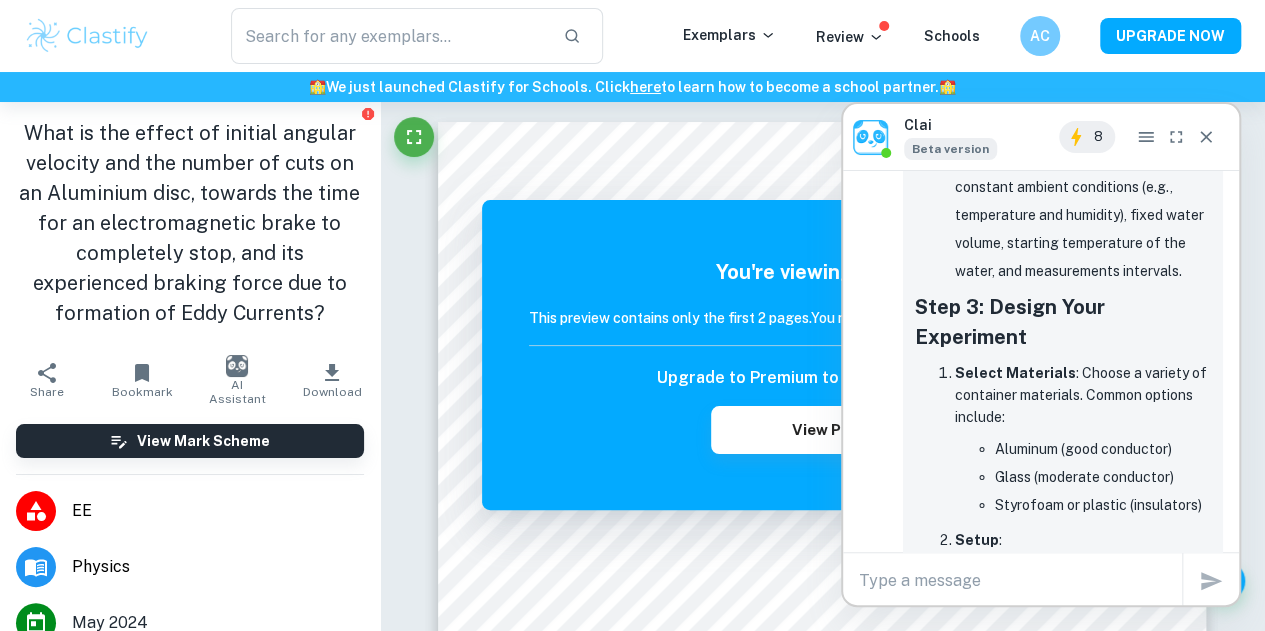 scroll, scrollTop: 1950, scrollLeft: 0, axis: vertical 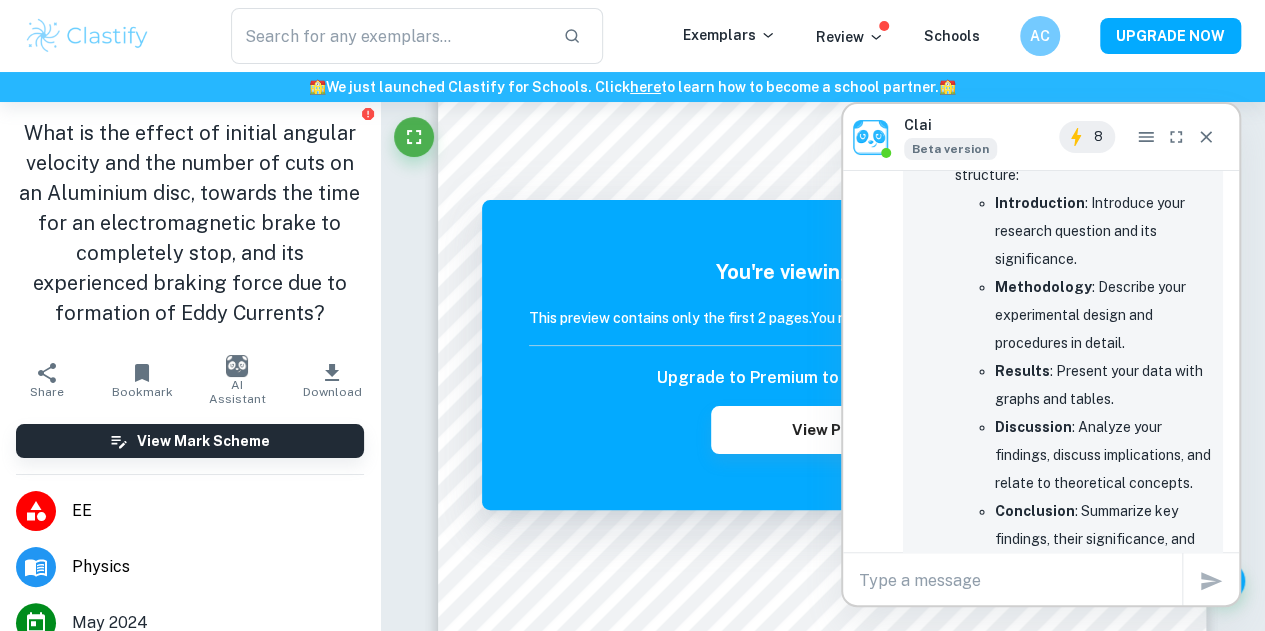 click 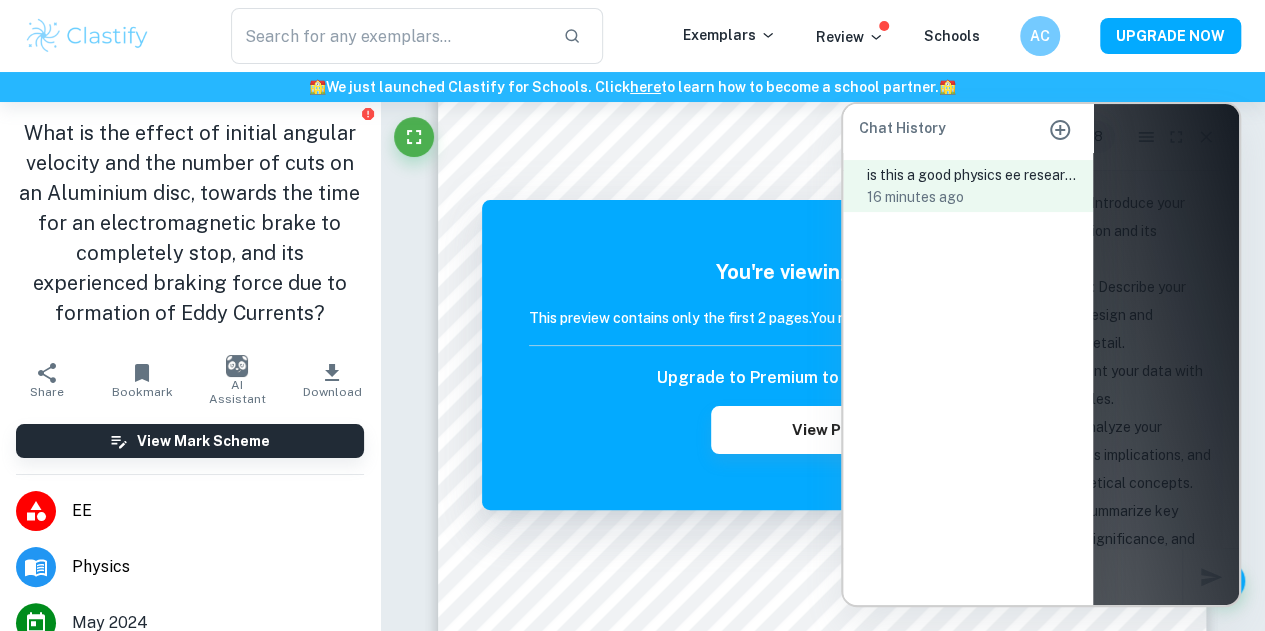 click at bounding box center (1041, 354) 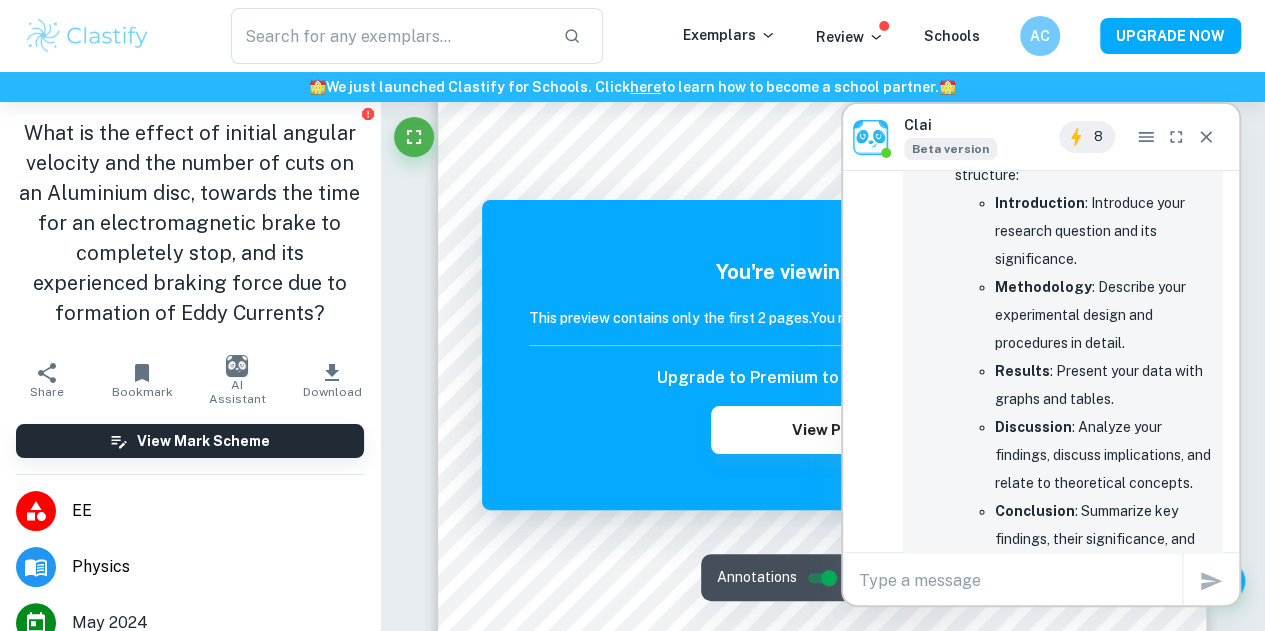 scroll, scrollTop: 540, scrollLeft: 0, axis: vertical 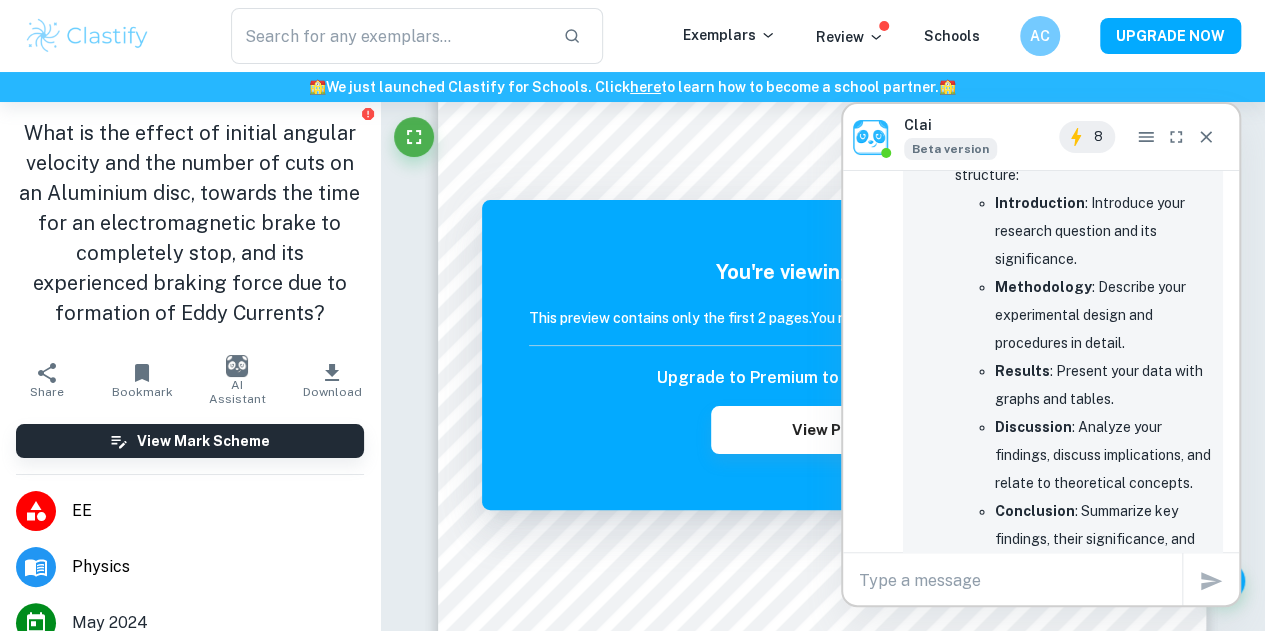 type 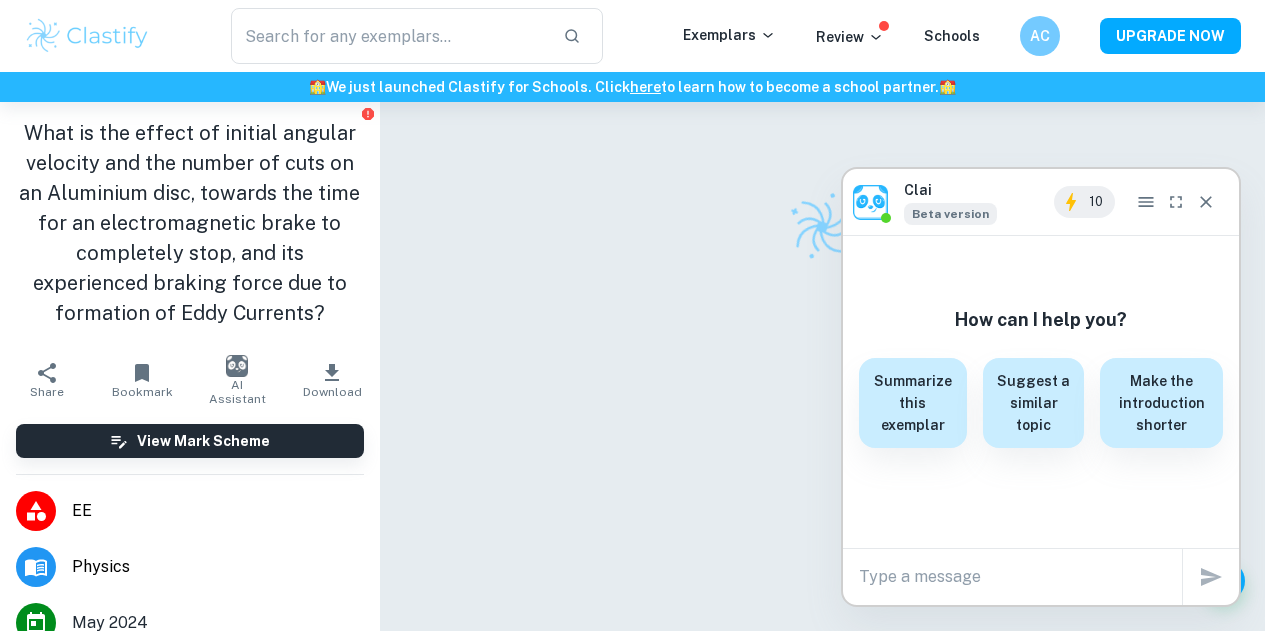 scroll, scrollTop: 102, scrollLeft: 0, axis: vertical 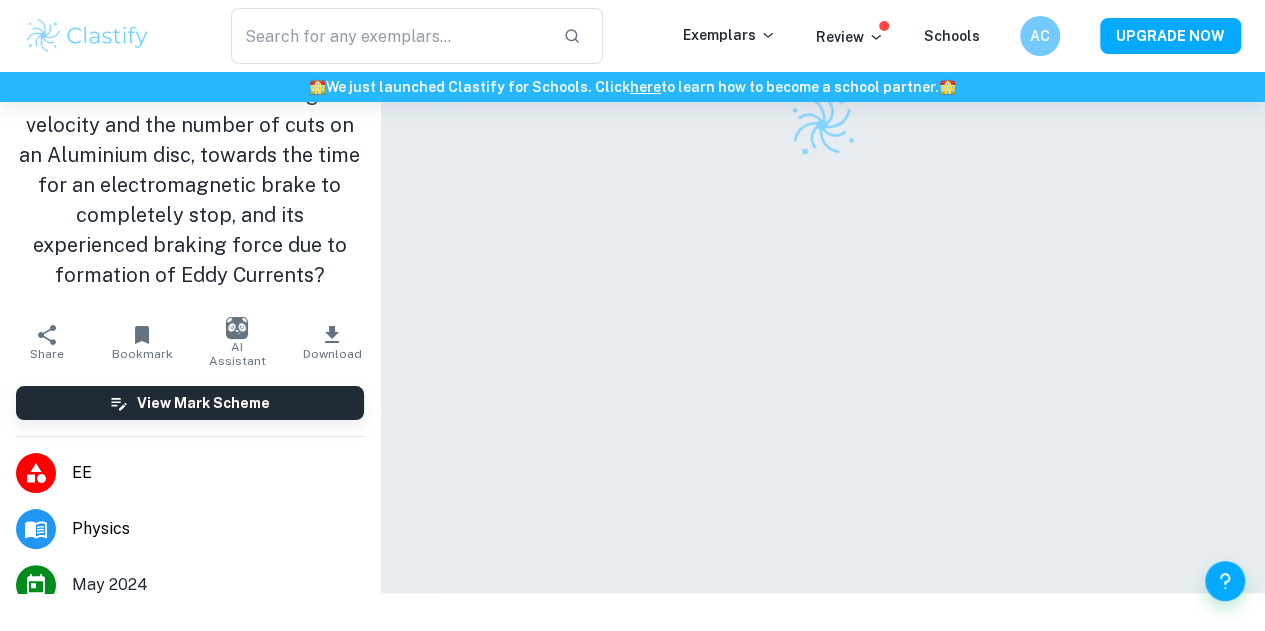 click on "AI Assistant" at bounding box center (237, 354) 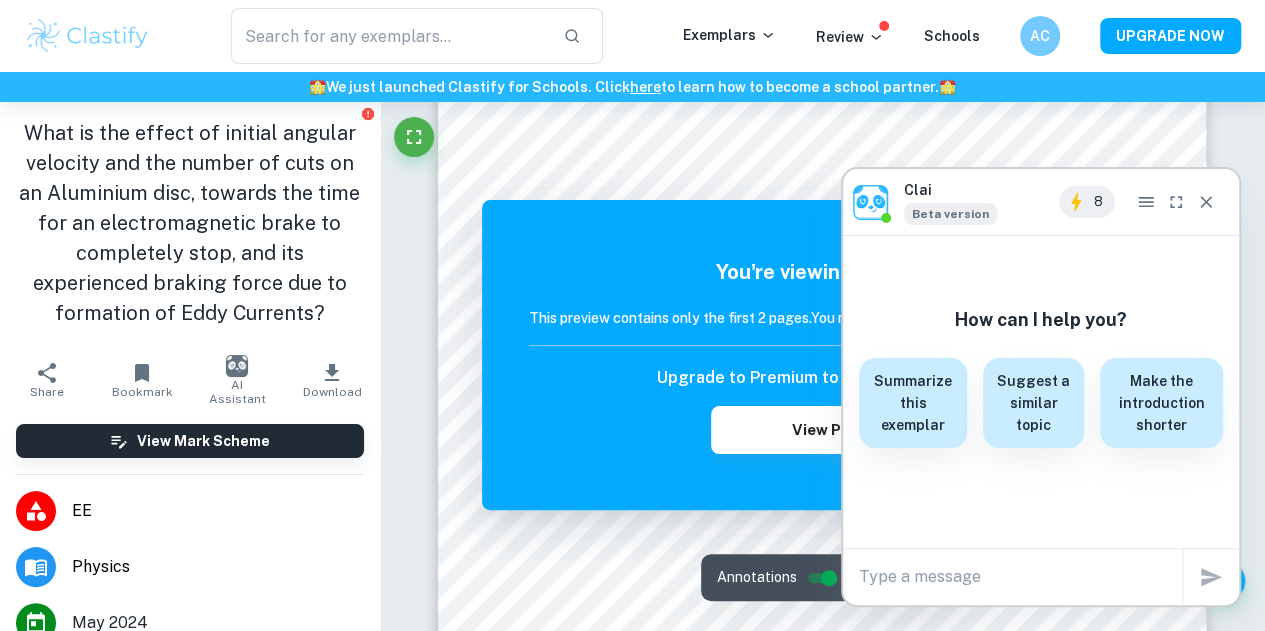 click 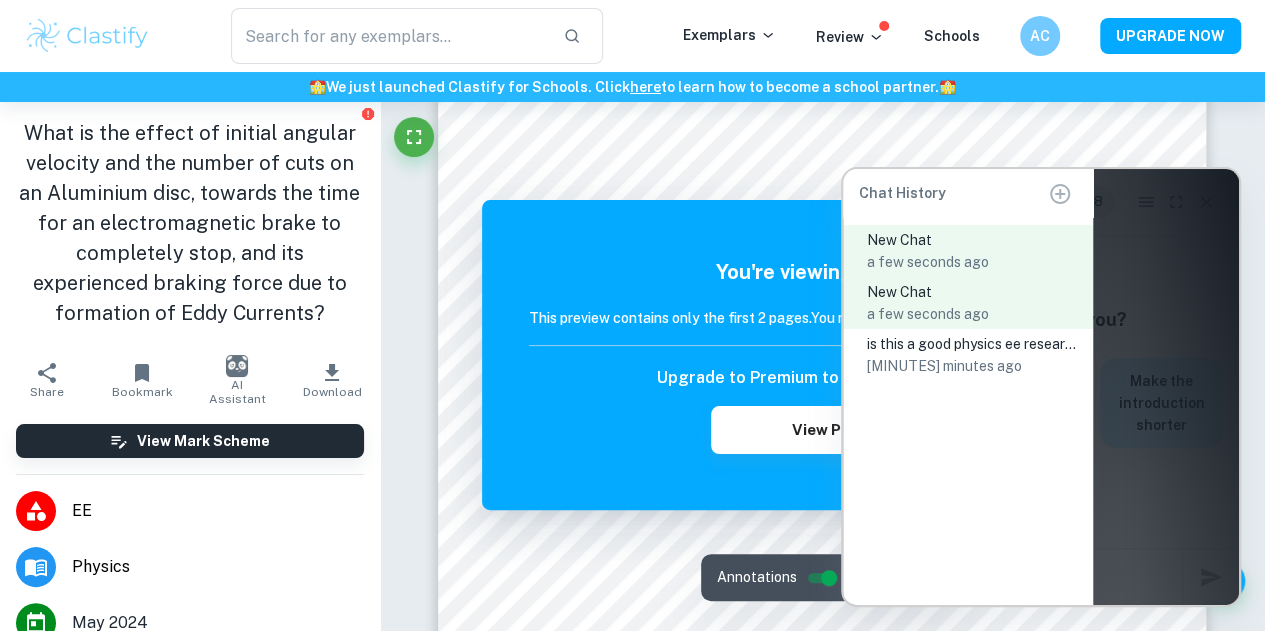 click on "is this a good physics ee research question: "How do different container materials affect the rate of cooling of a fixed volume of hot water under constant ambient conditions?"" at bounding box center [972, 344] 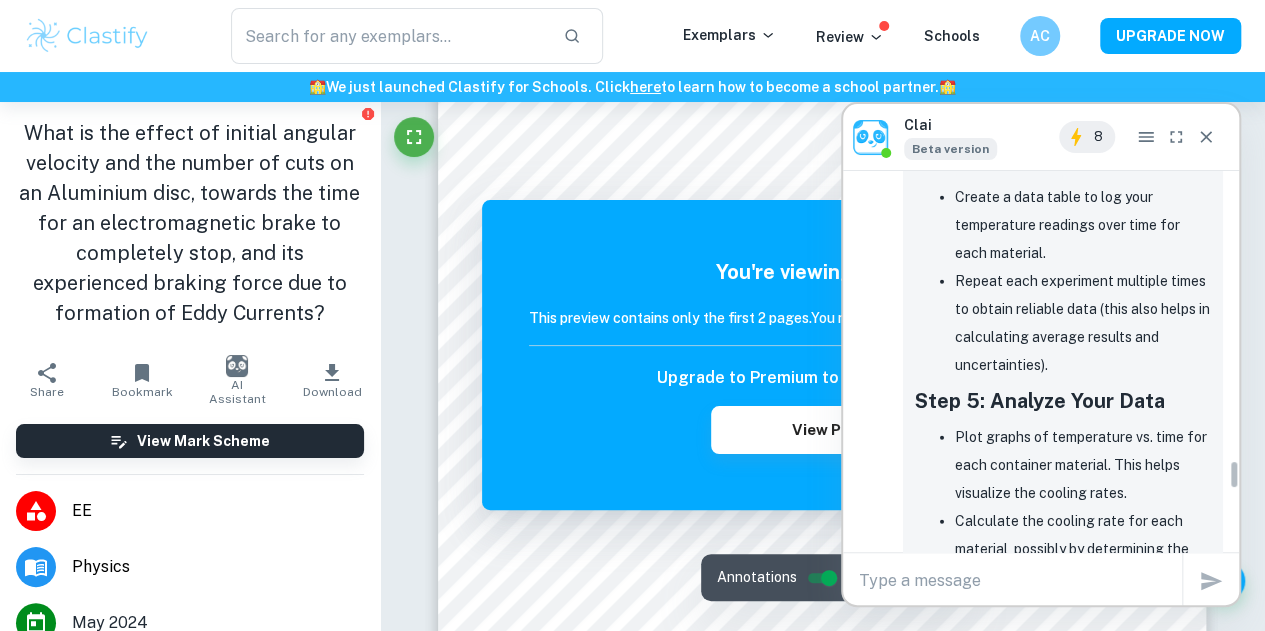 scroll, scrollTop: 4610, scrollLeft: 0, axis: vertical 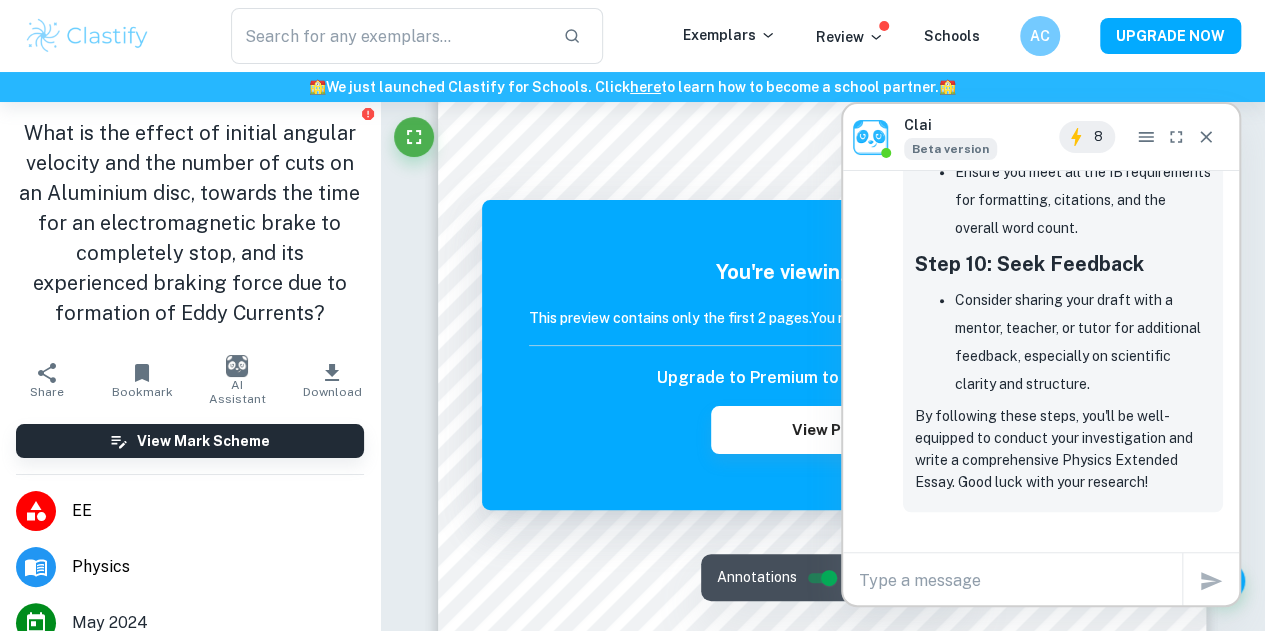type 